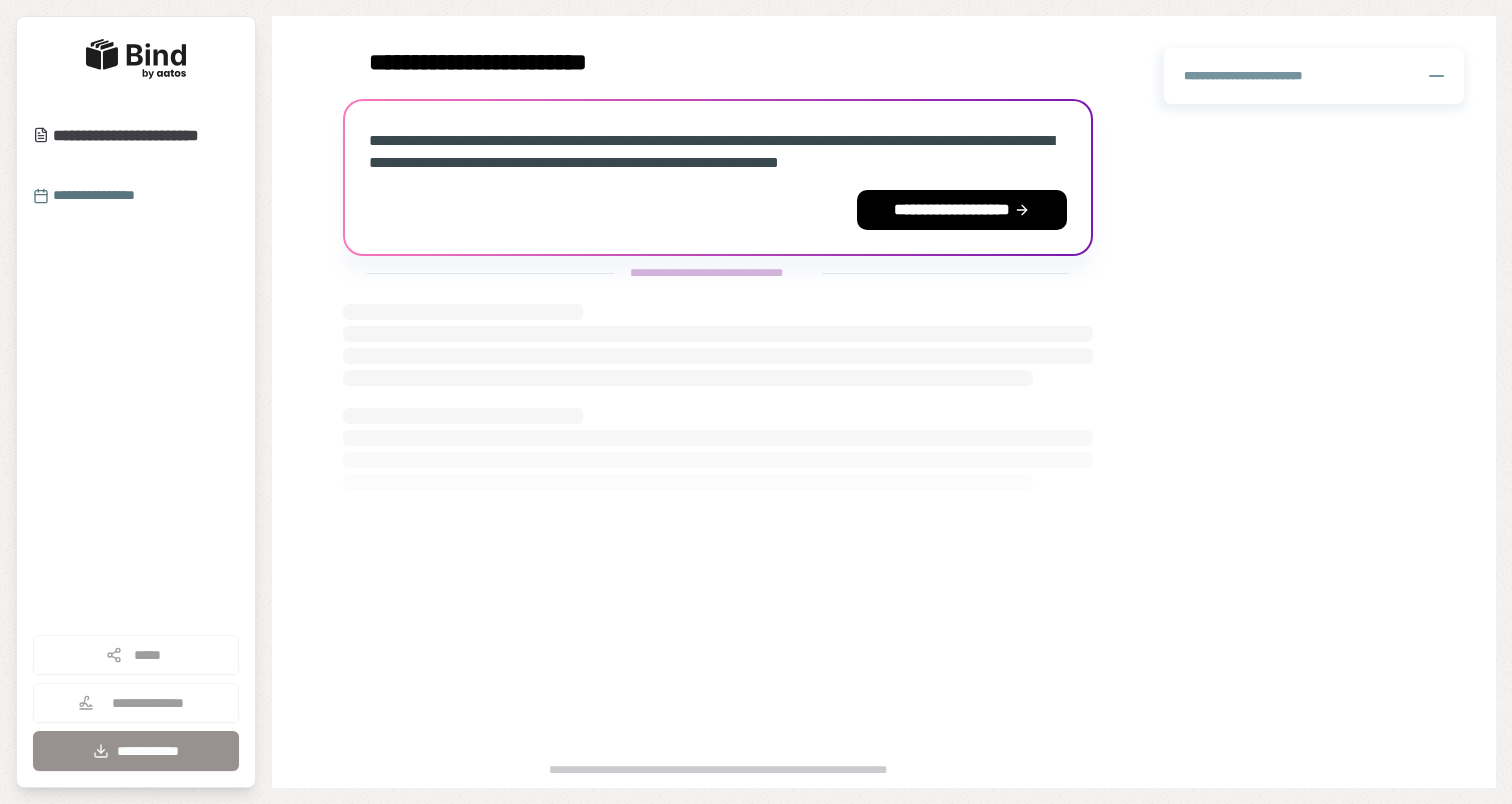 scroll, scrollTop: 0, scrollLeft: 0, axis: both 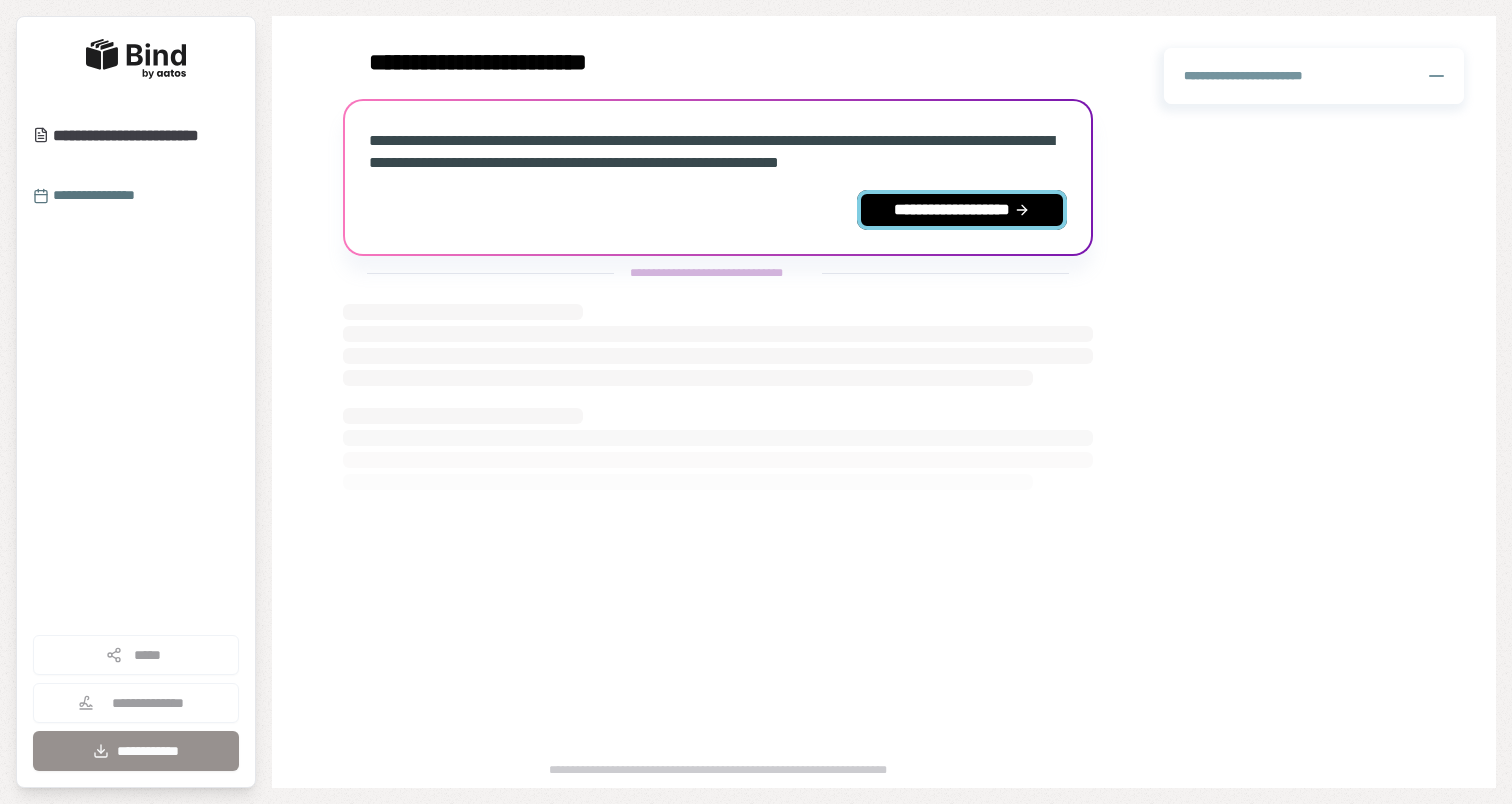 click on "**********" at bounding box center [962, 210] 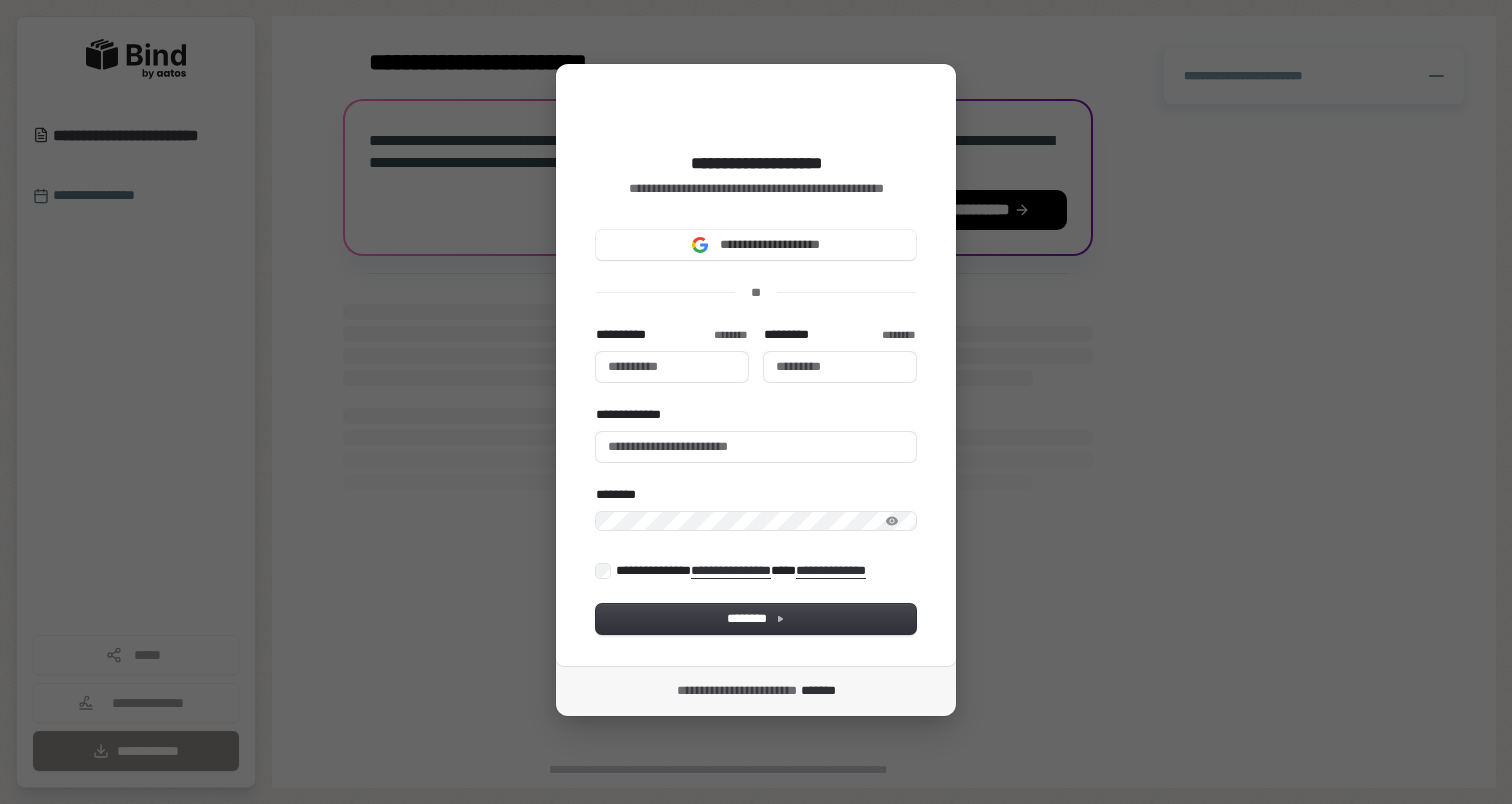type 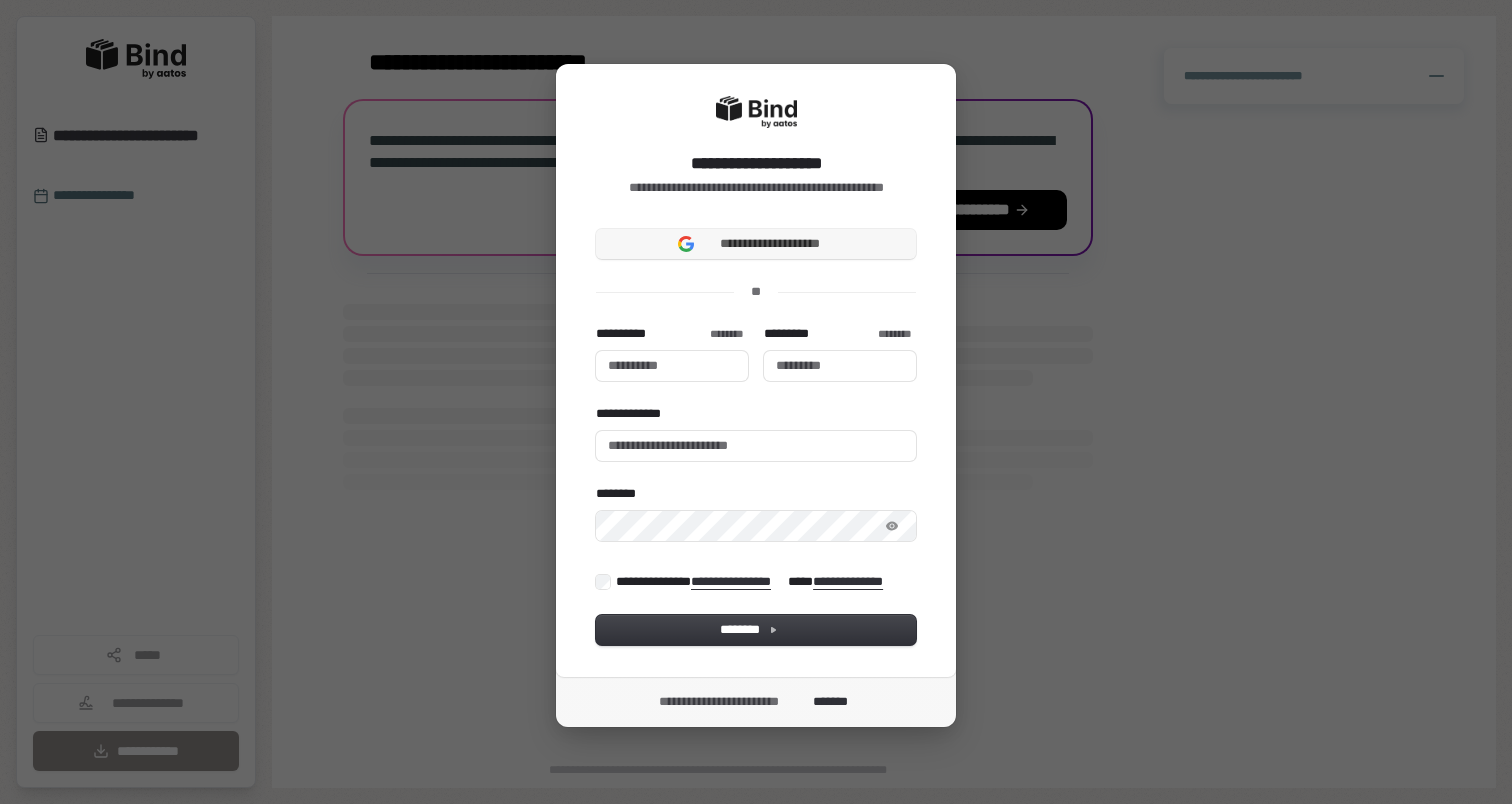 click on "**********" at bounding box center [756, 244] 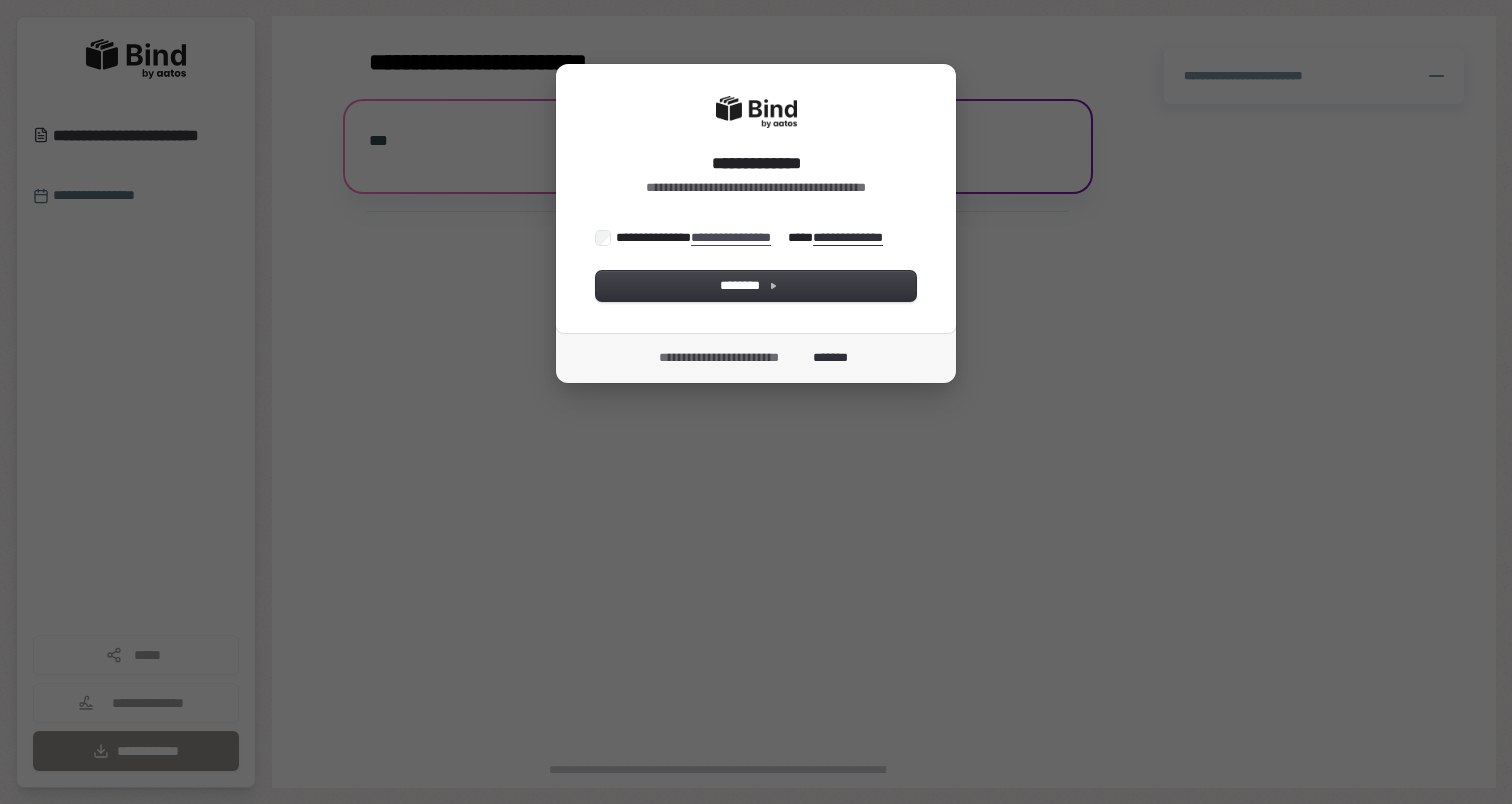 scroll, scrollTop: 0, scrollLeft: 0, axis: both 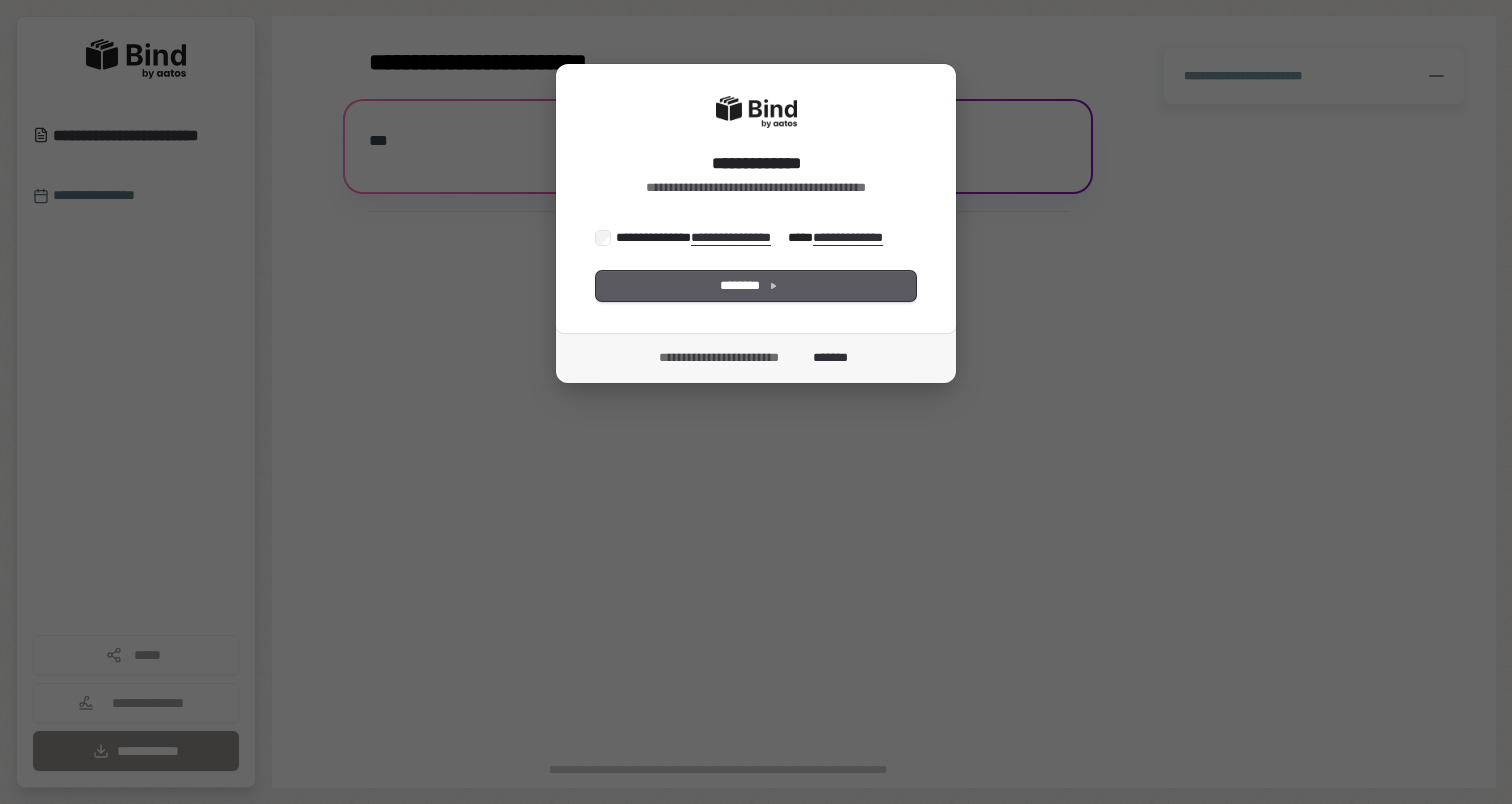 click on "********" at bounding box center (756, 286) 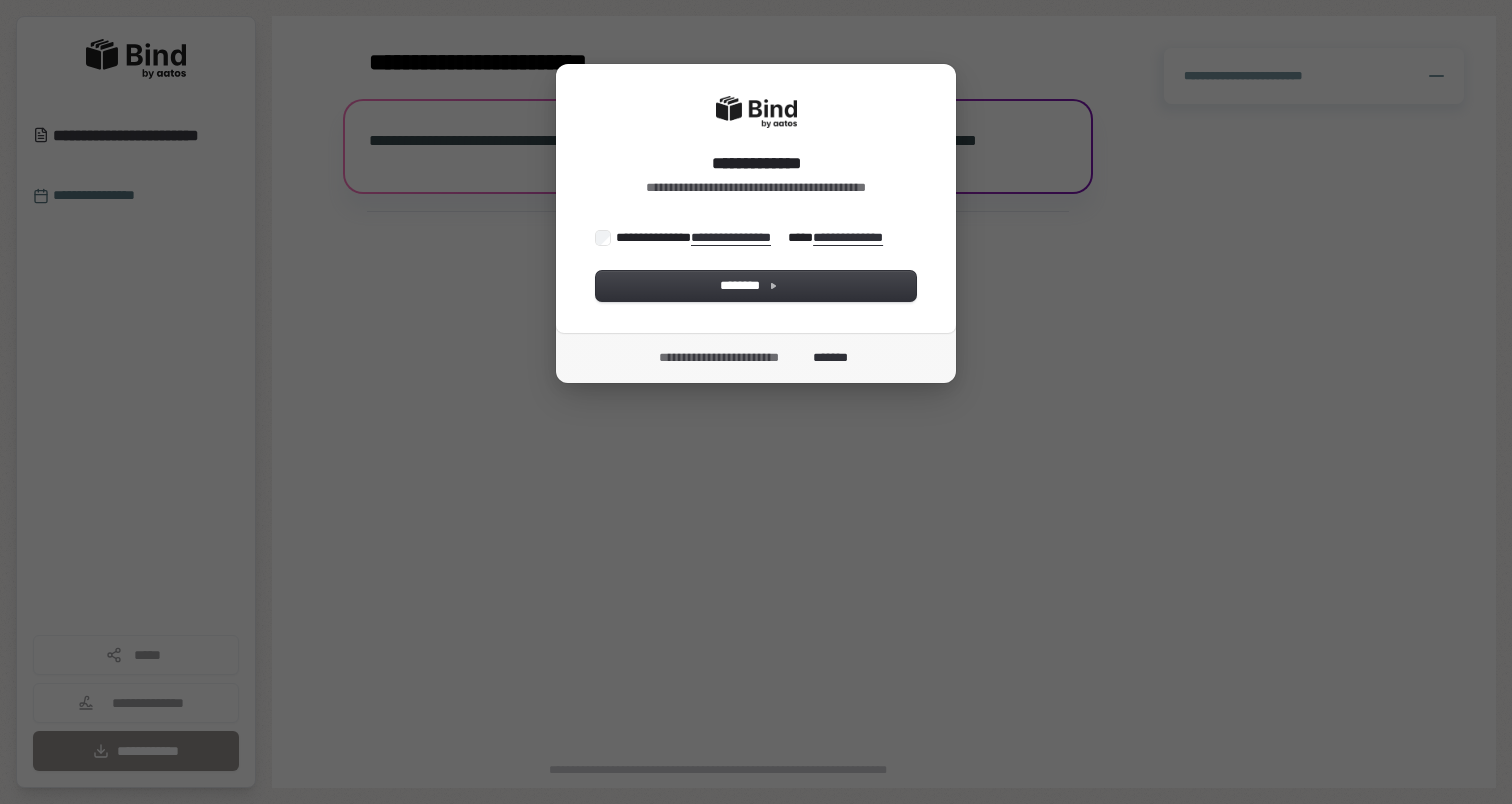click on "**********" at bounding box center [754, 237] 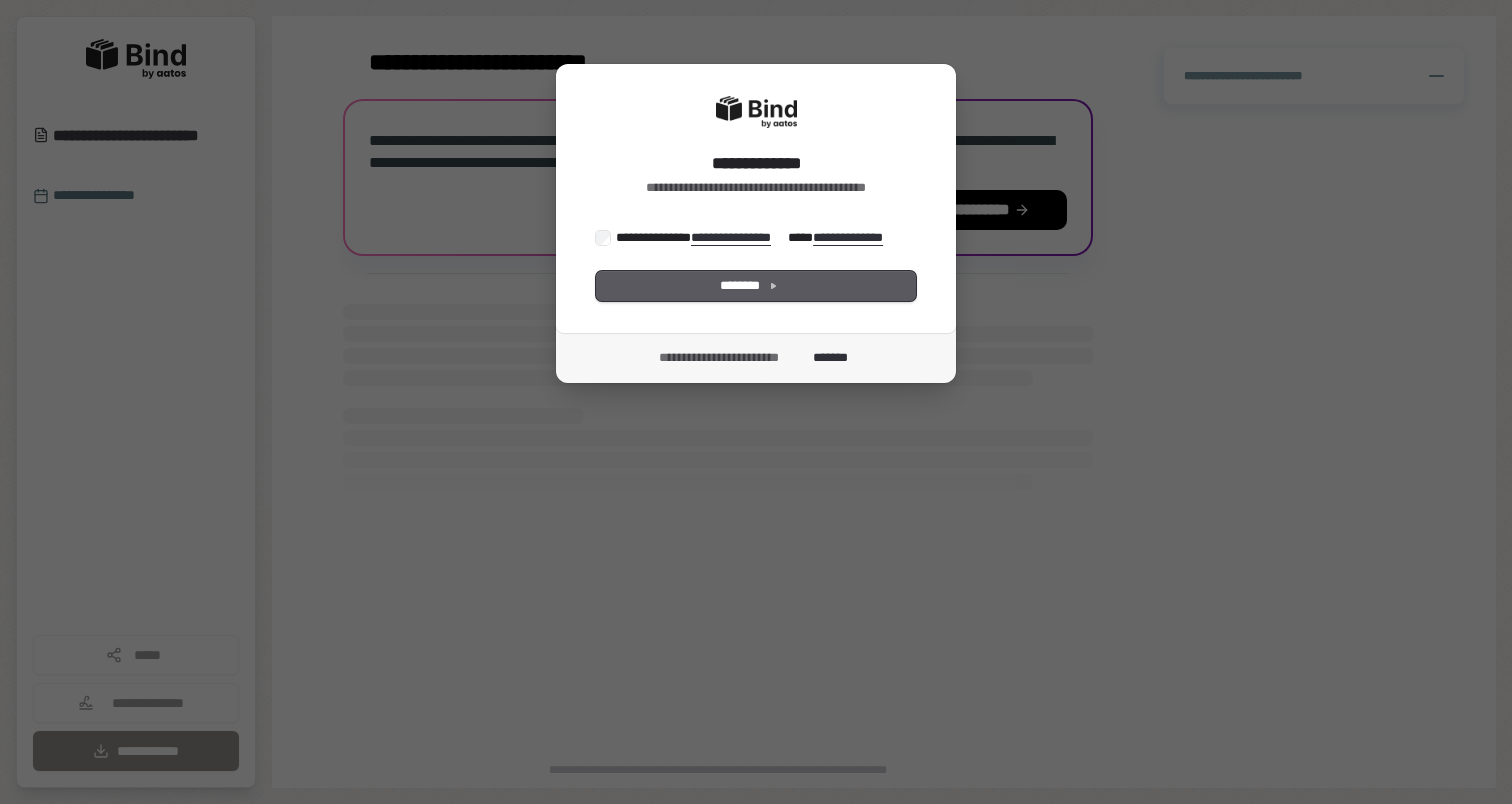 click on "********" at bounding box center (756, 286) 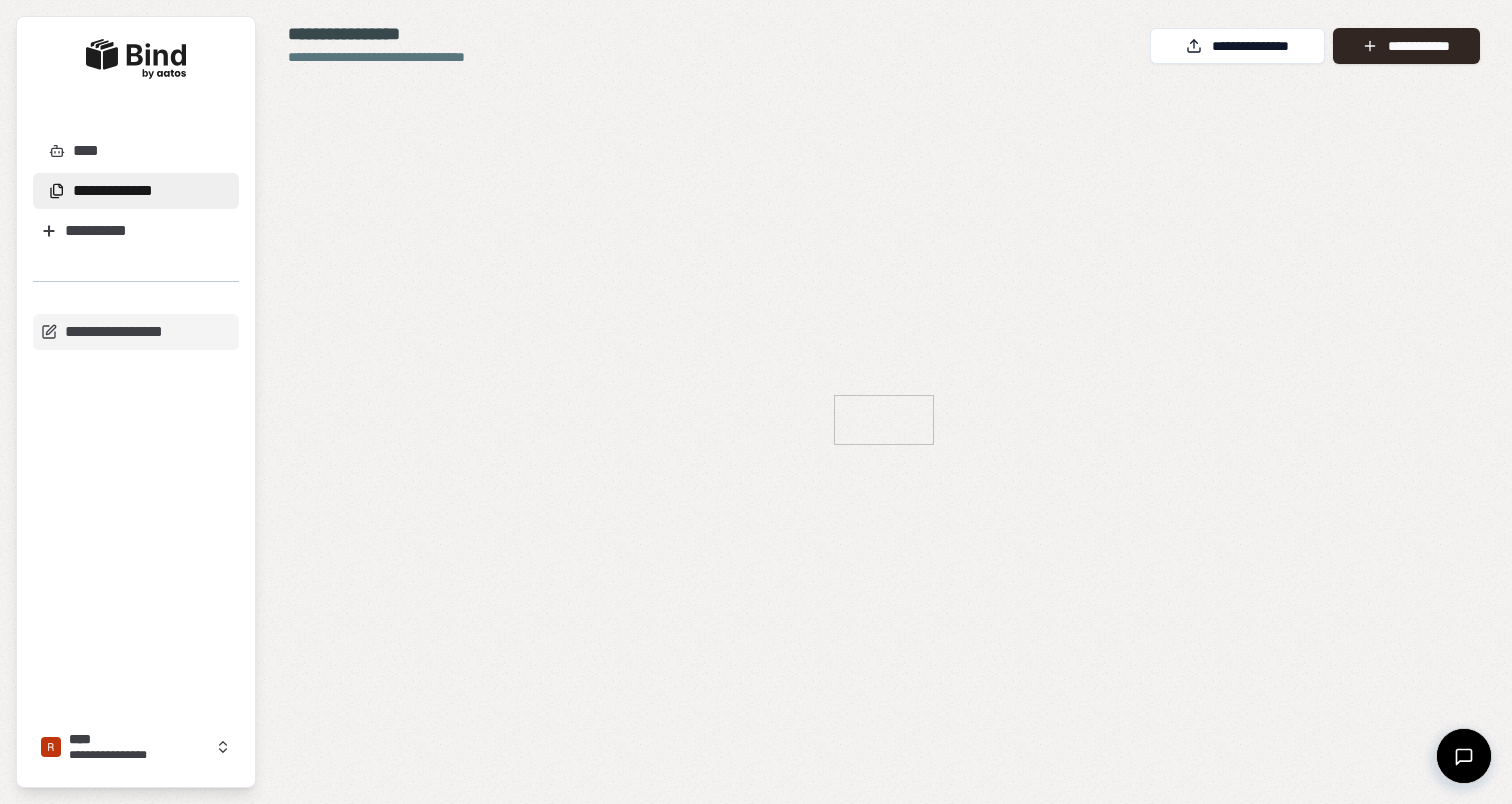 scroll, scrollTop: 0, scrollLeft: 0, axis: both 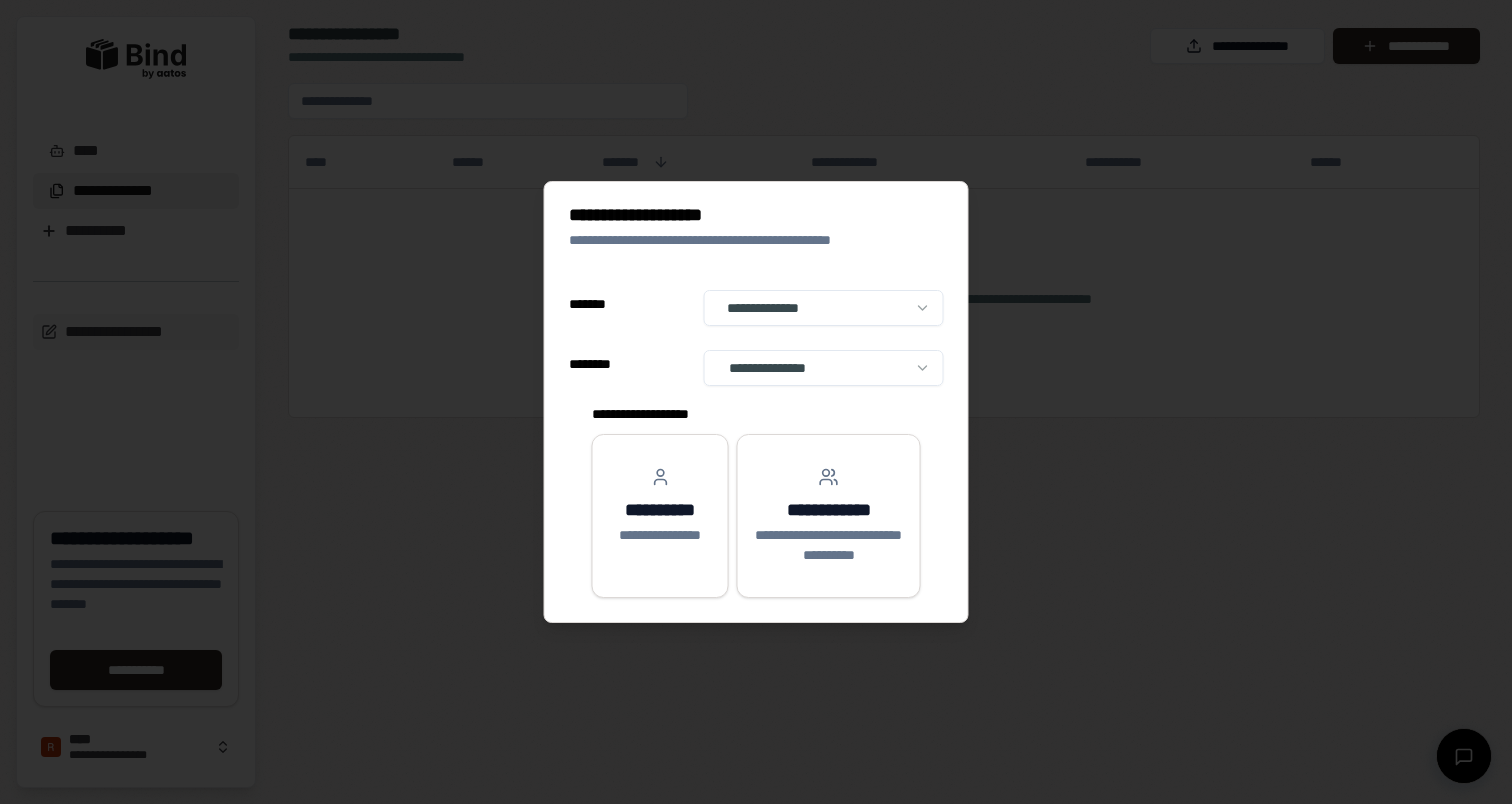 select on "**" 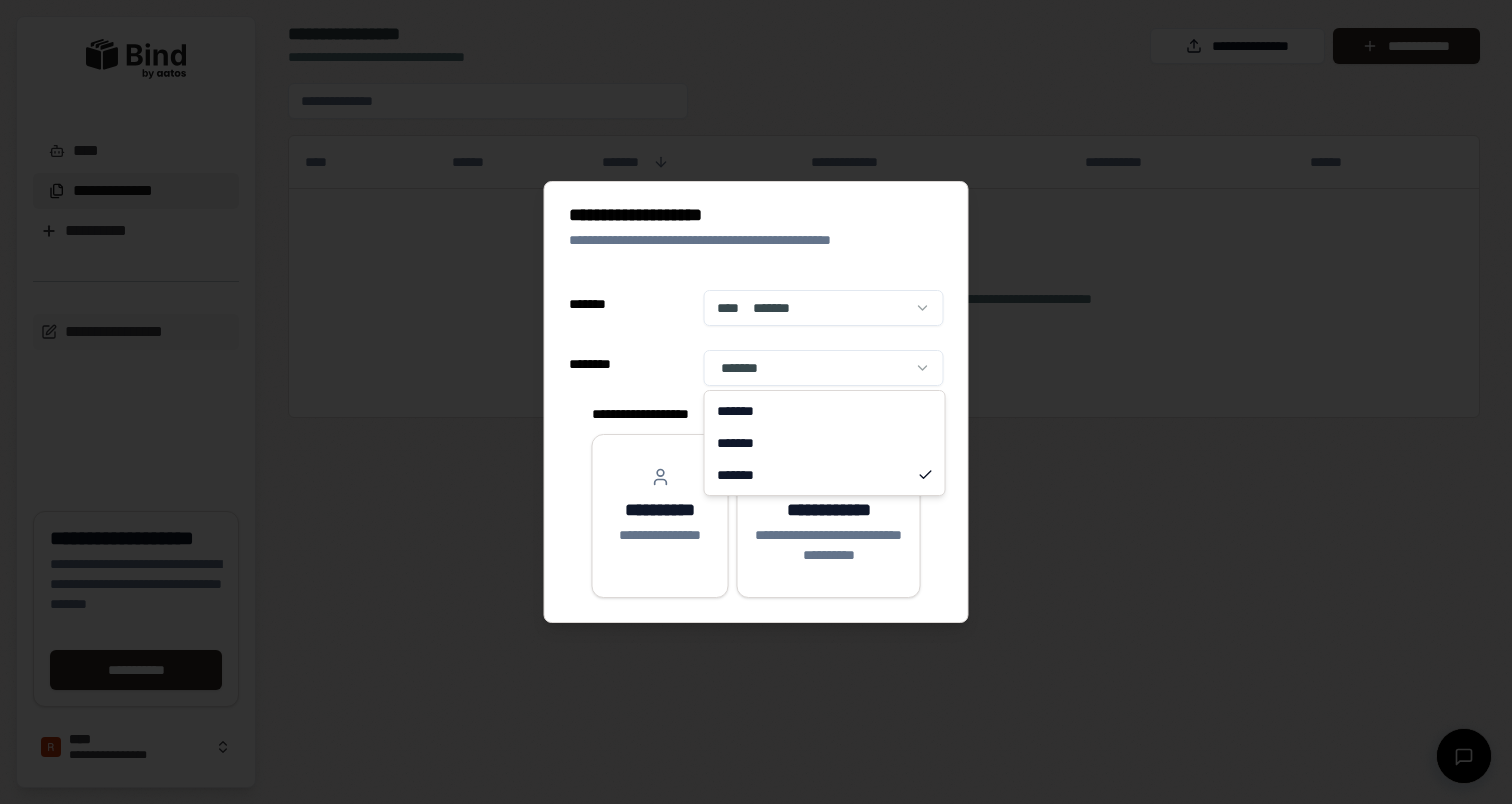 click on "**********" at bounding box center [756, 402] 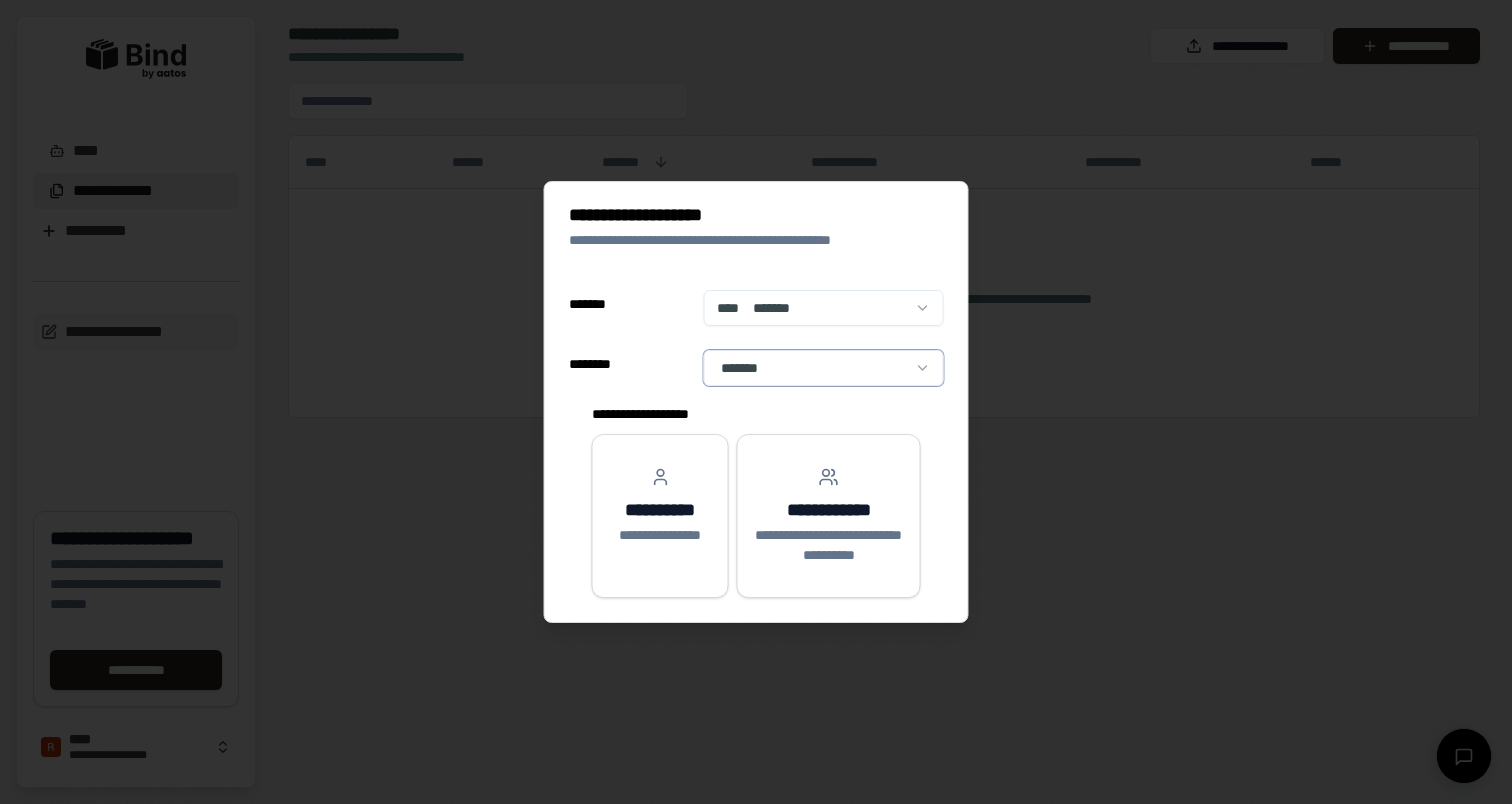 click on "**********" at bounding box center [756, 402] 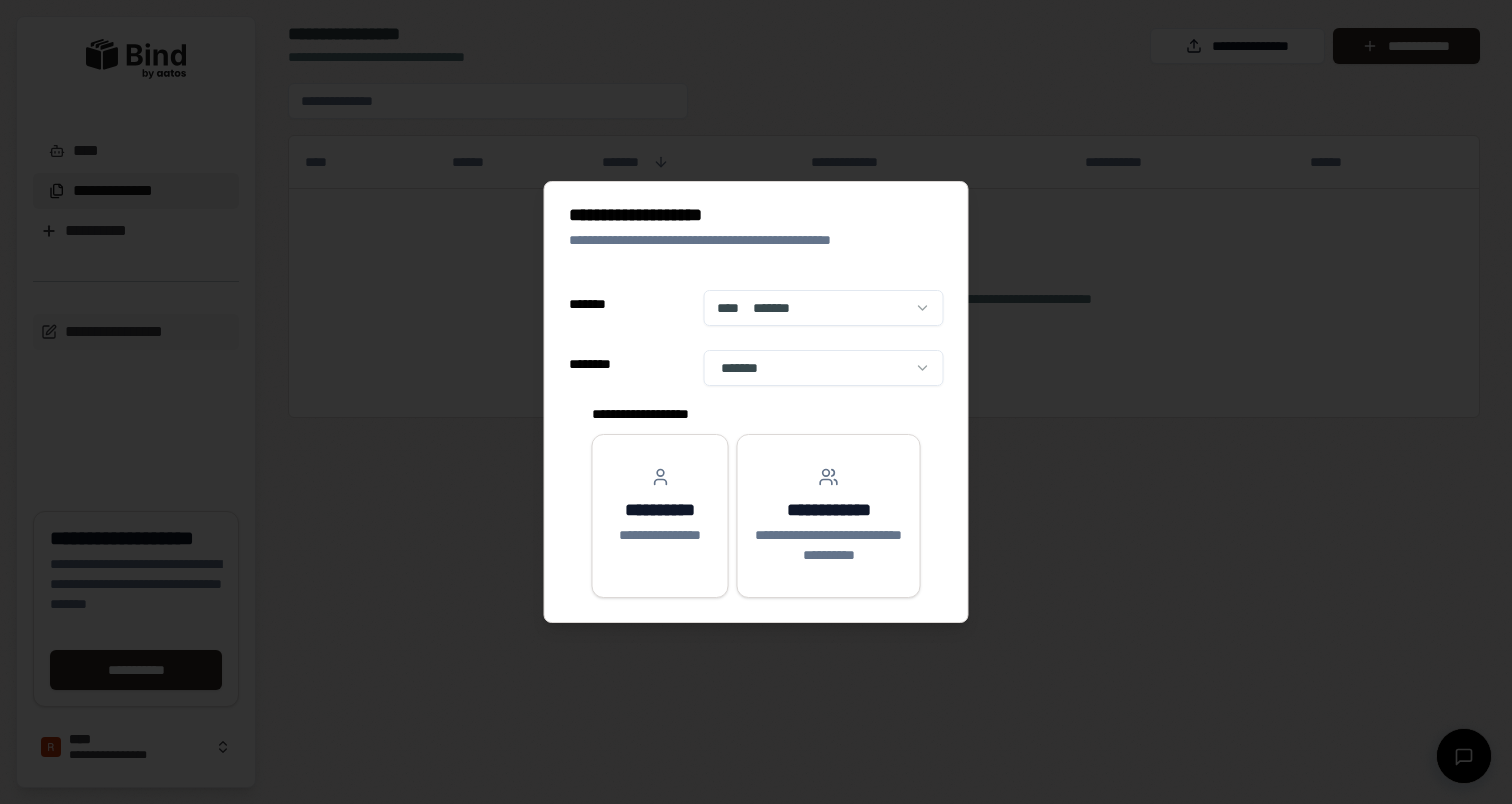 click at bounding box center [756, 402] 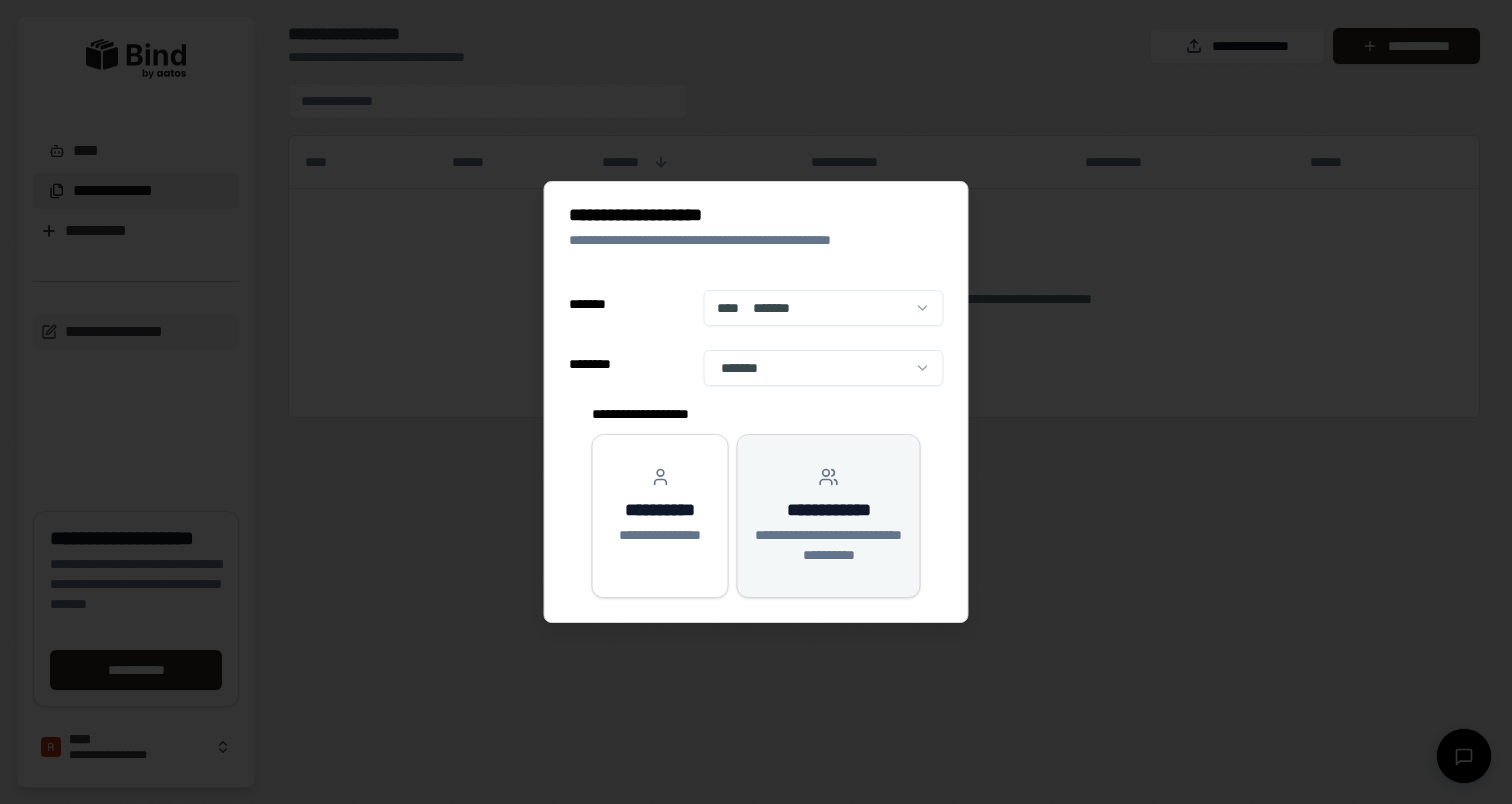 click on "**********" at bounding box center [829, 516] 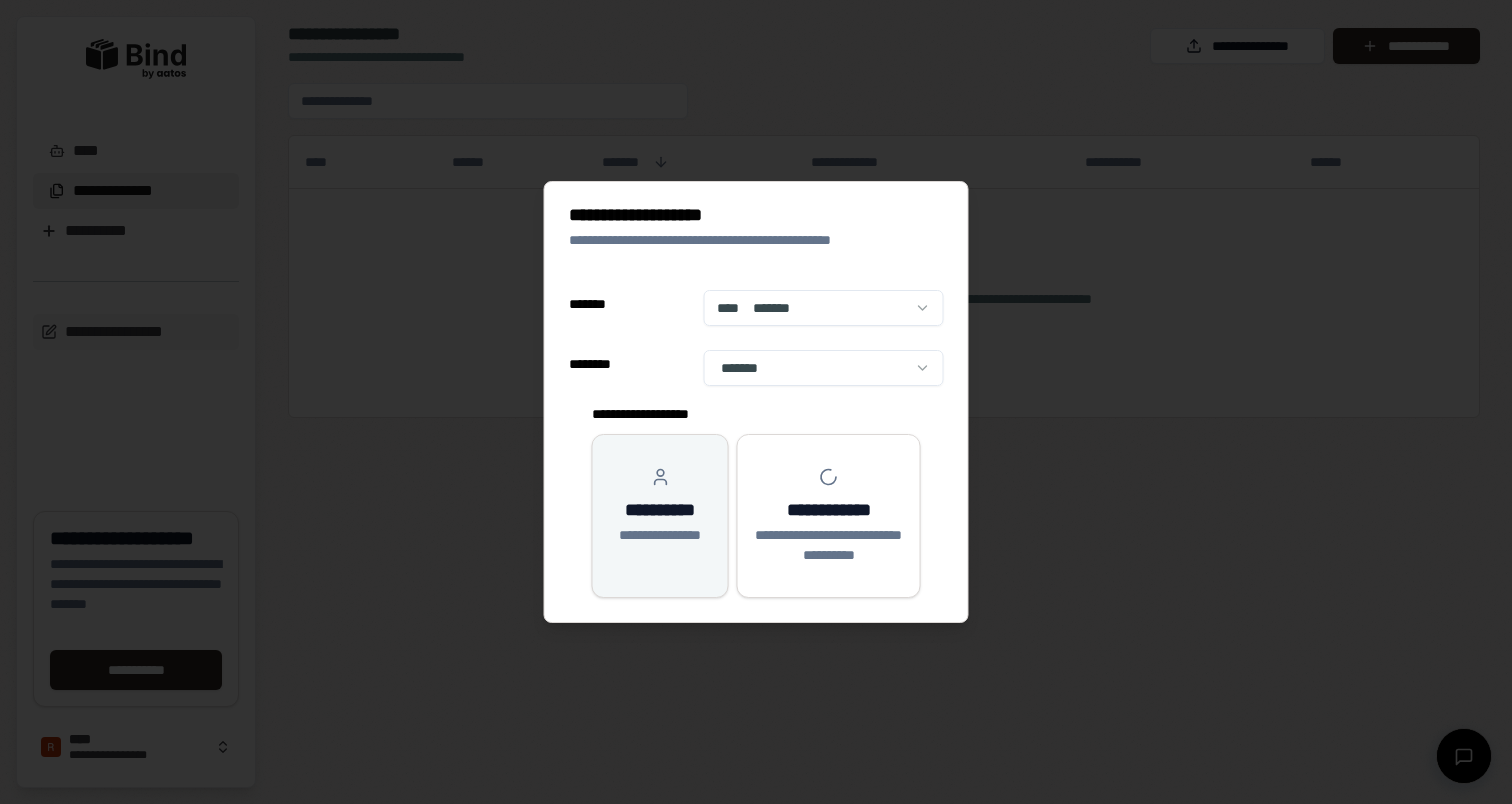 click on "**********" at bounding box center (660, 516) 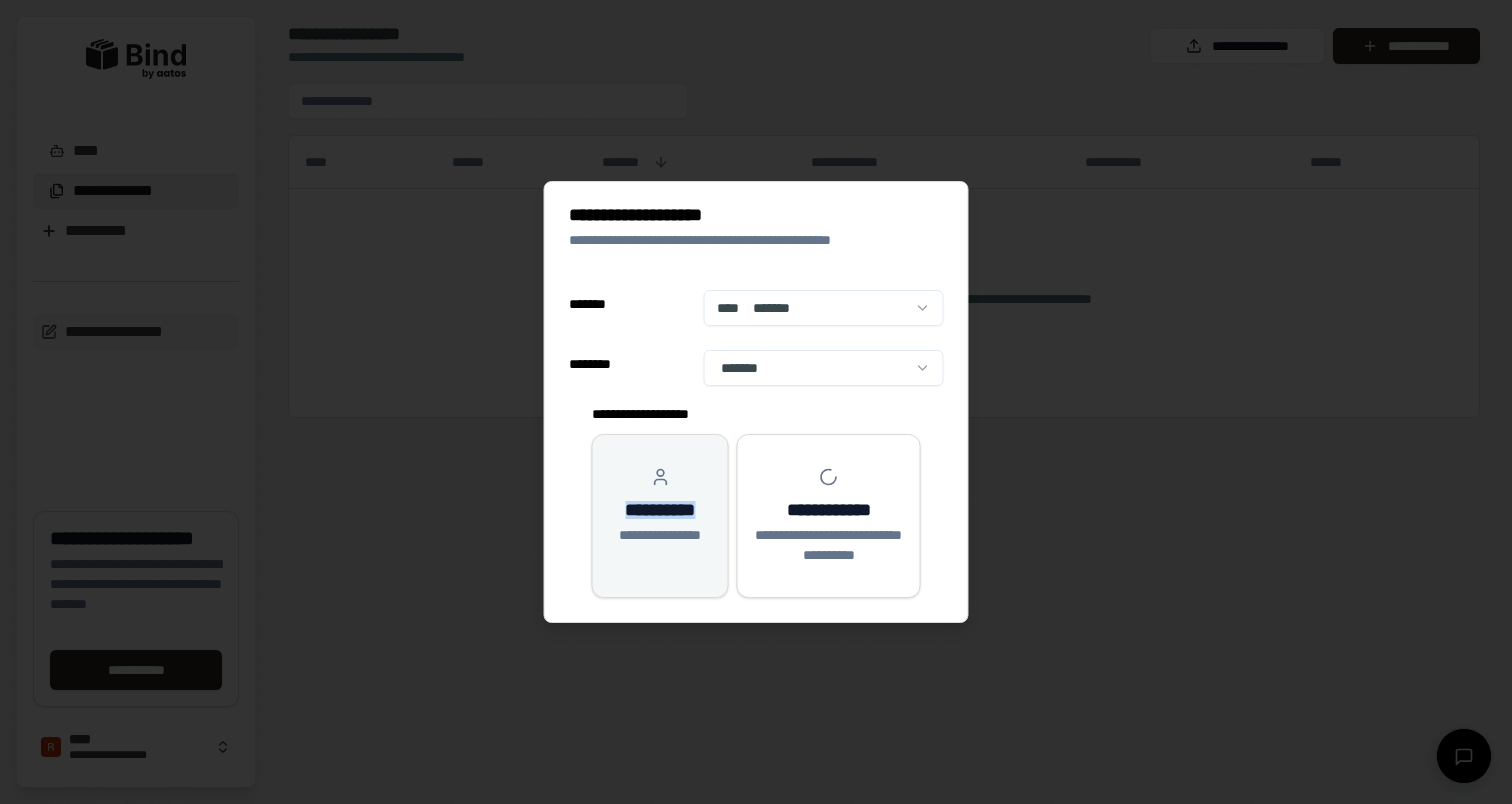 click on "**********" at bounding box center (660, 510) 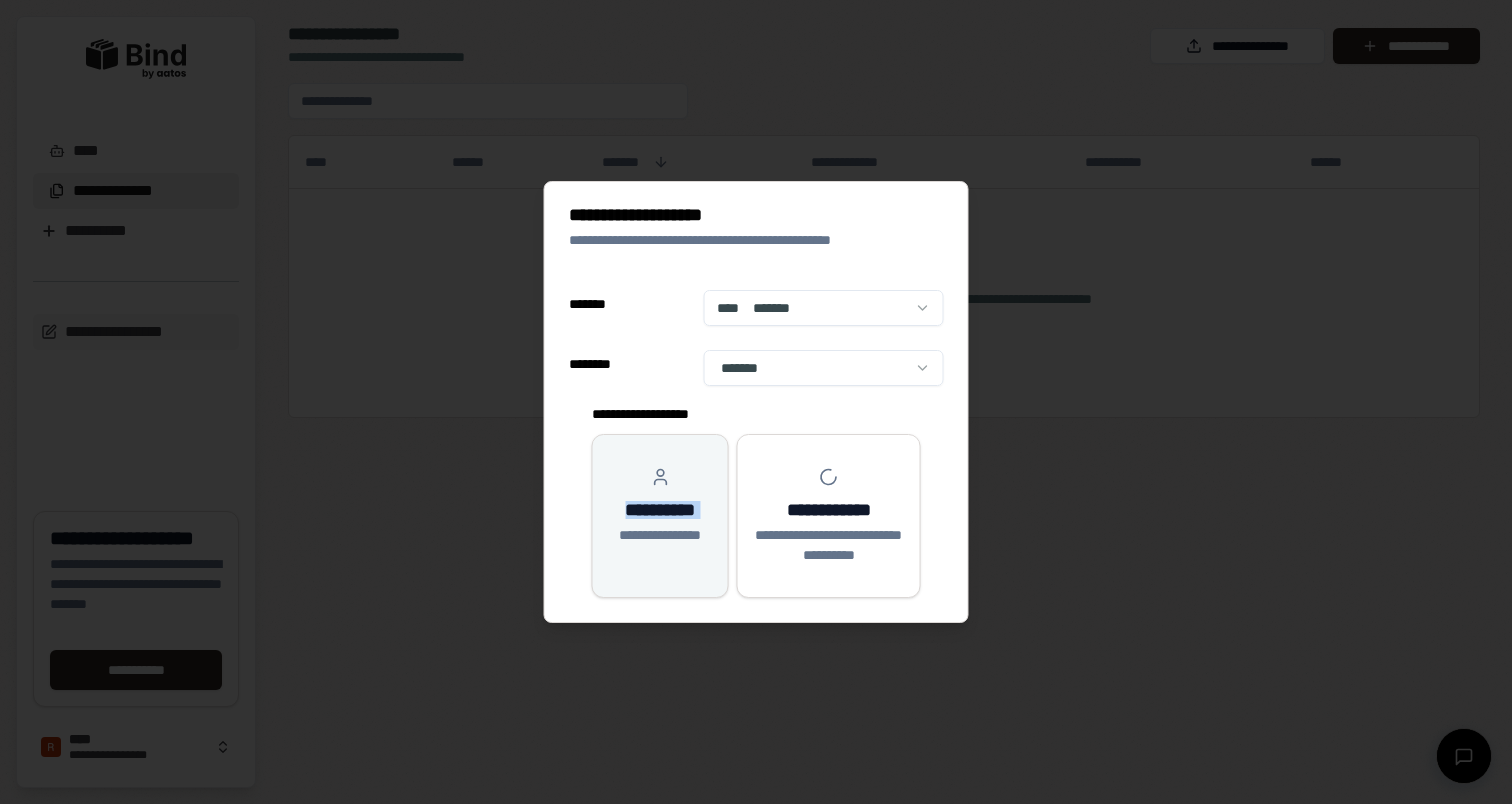 click on "**********" at bounding box center (660, 510) 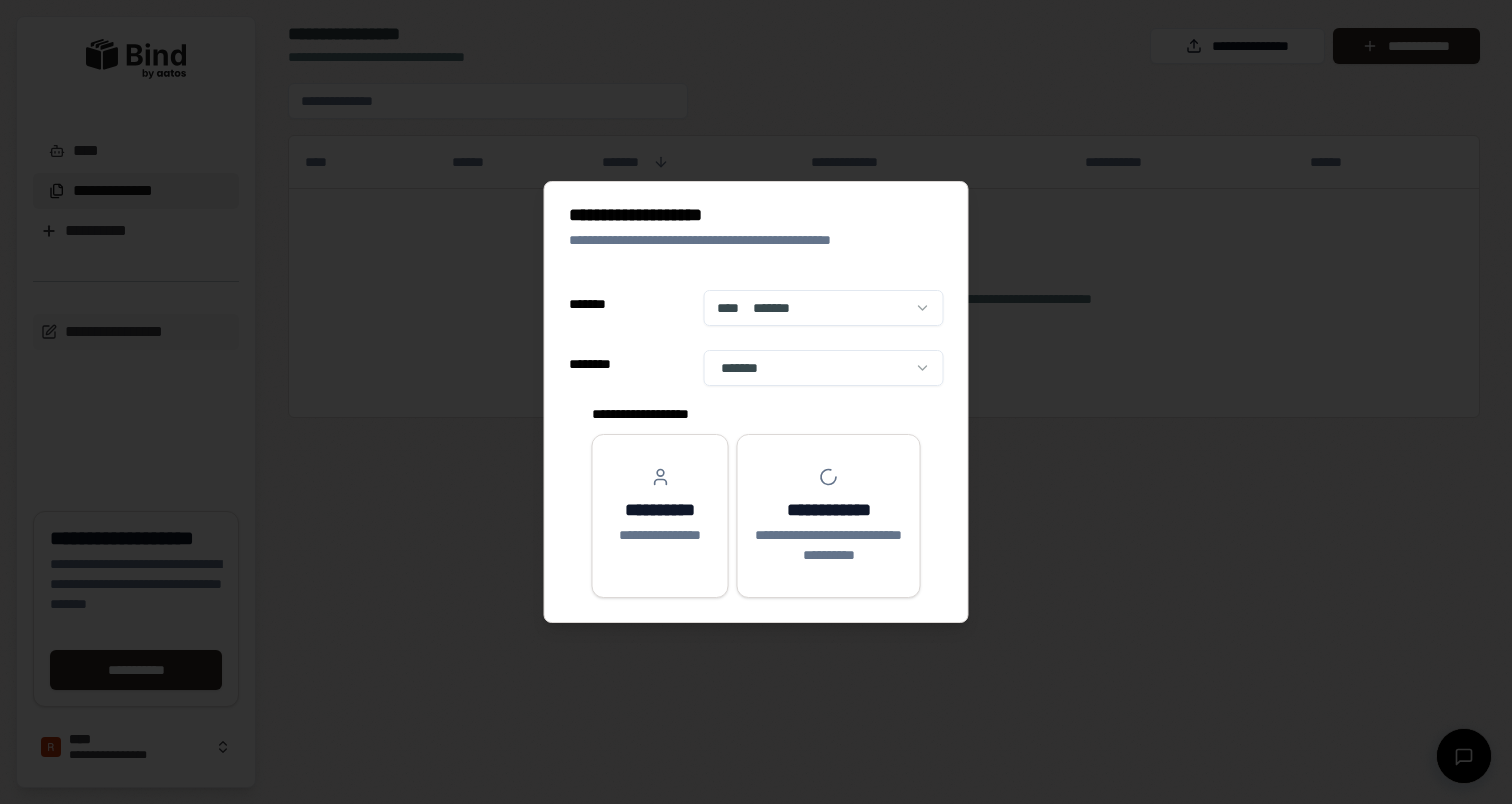 click on "**********" at bounding box center (756, 500) 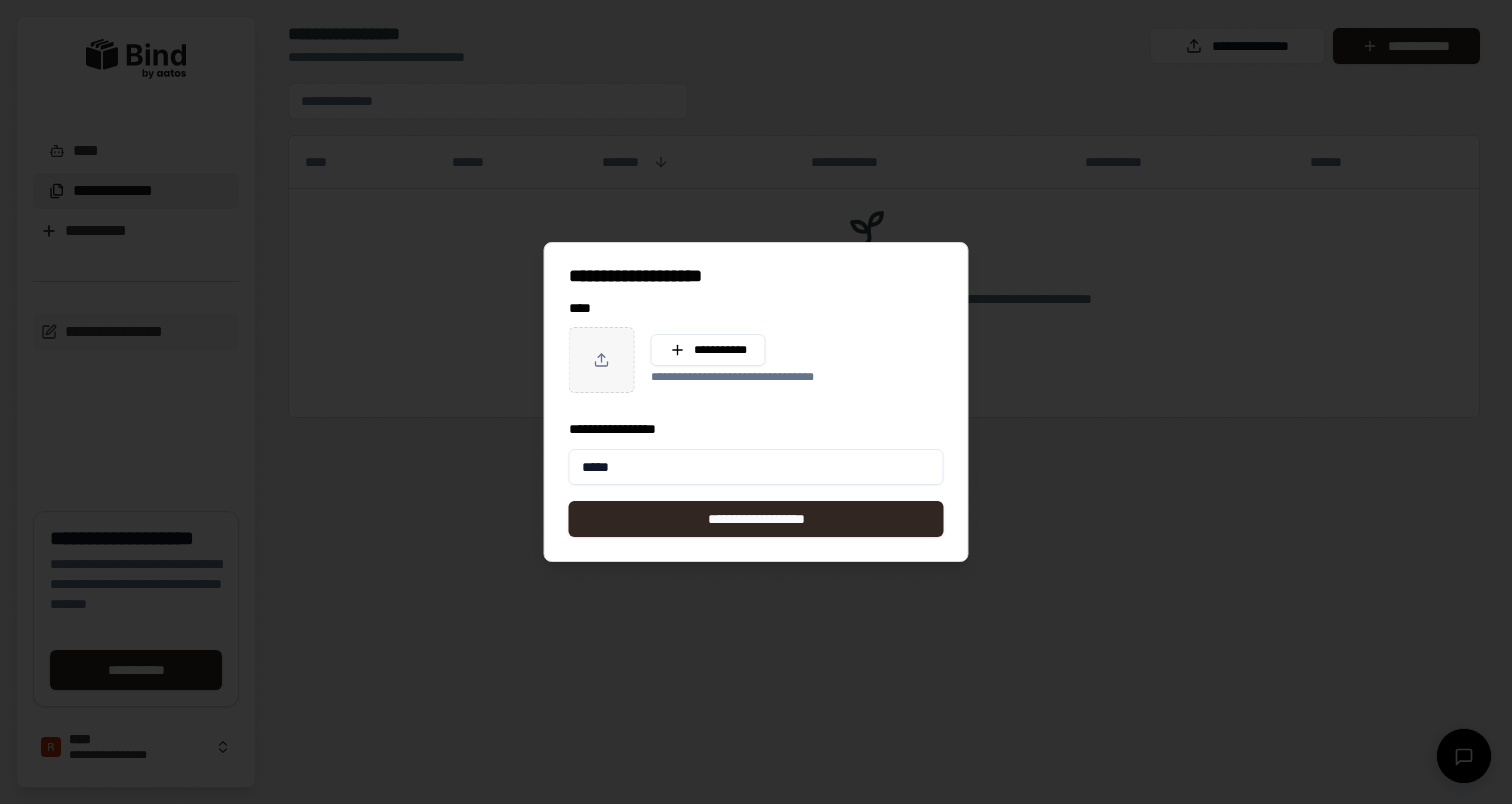 type on "*****" 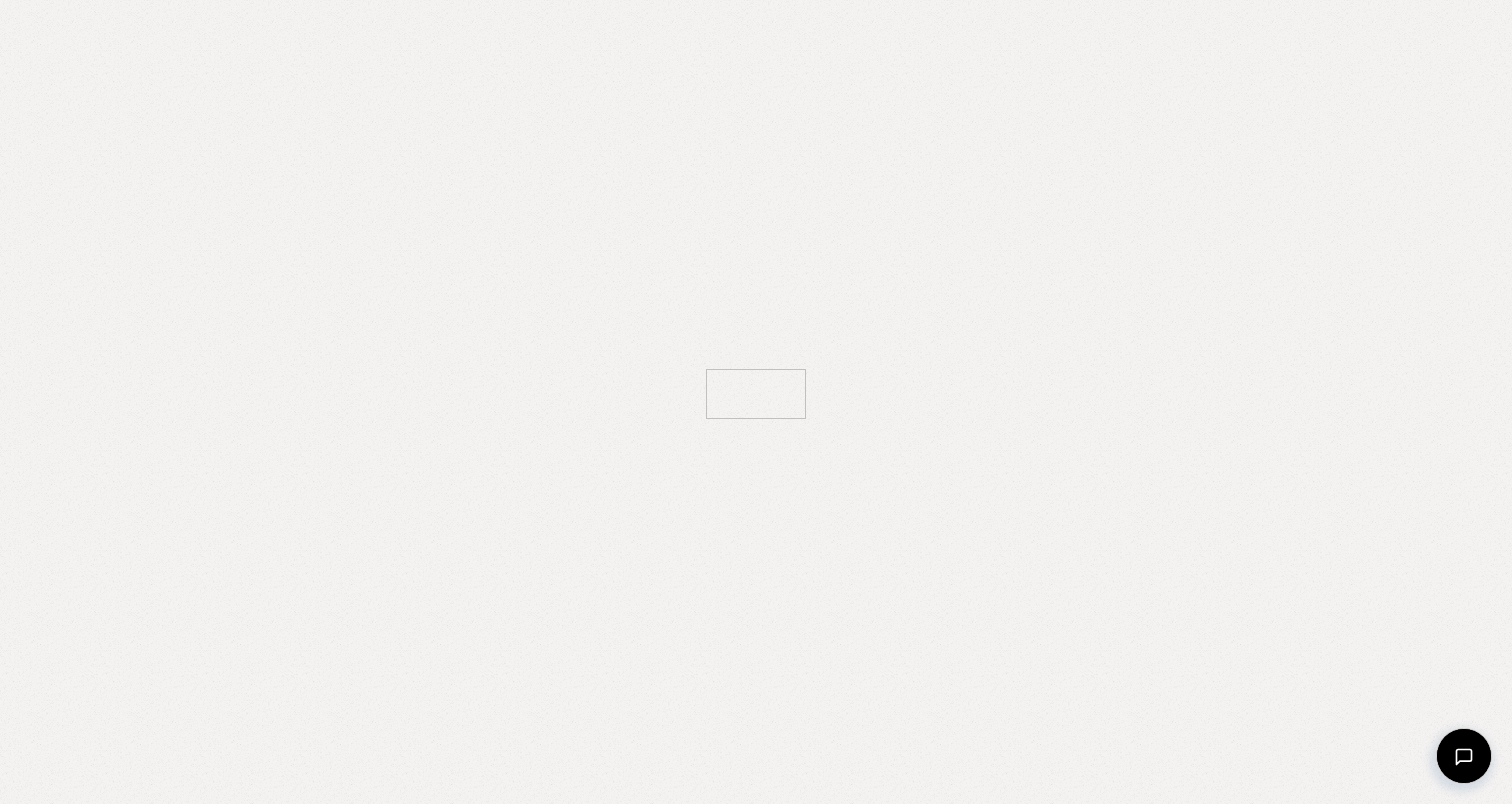 scroll, scrollTop: 0, scrollLeft: 0, axis: both 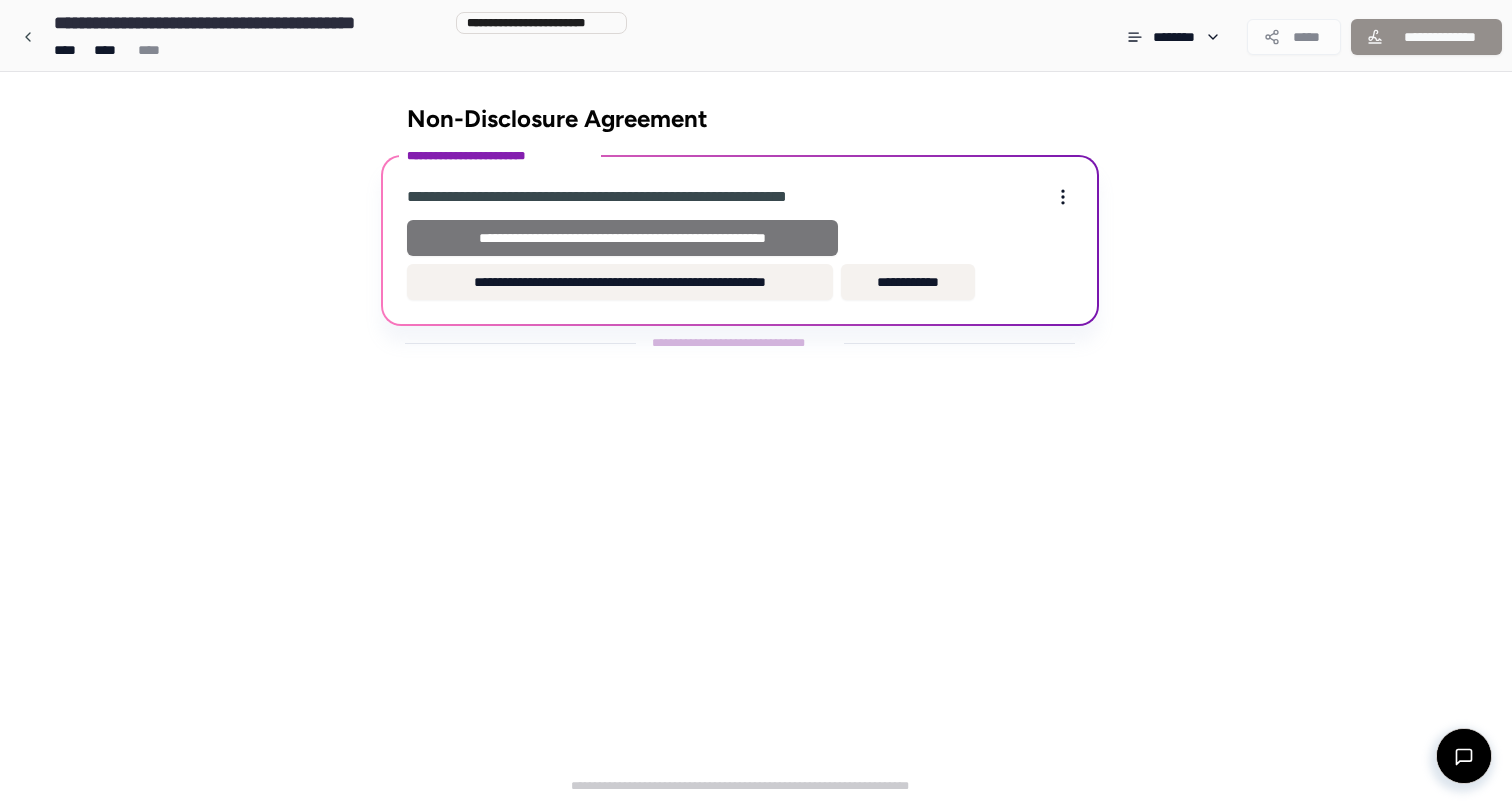 click on "**********" at bounding box center [622, 238] 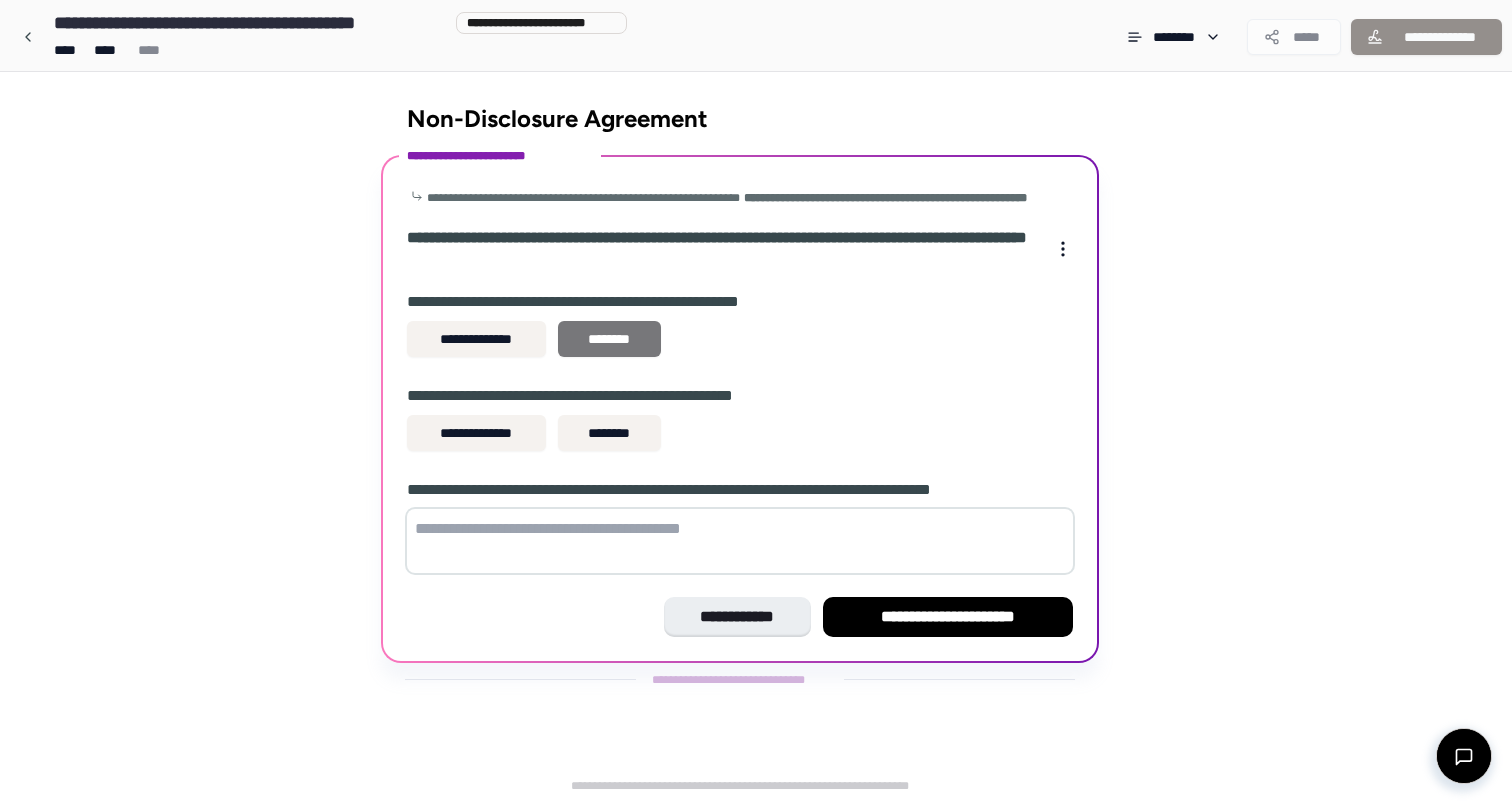 click on "********" at bounding box center [609, 339] 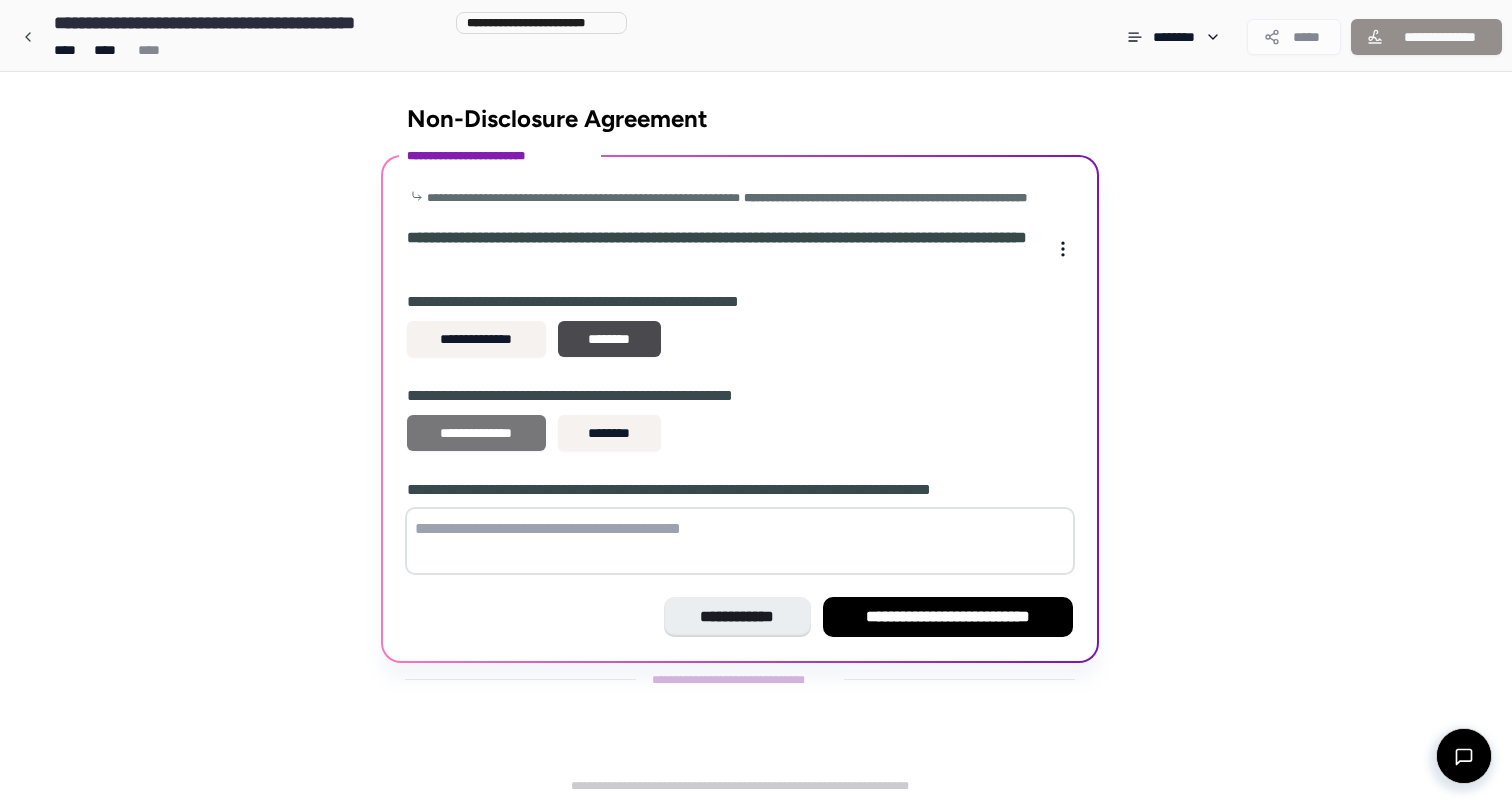 click on "**********" at bounding box center [476, 433] 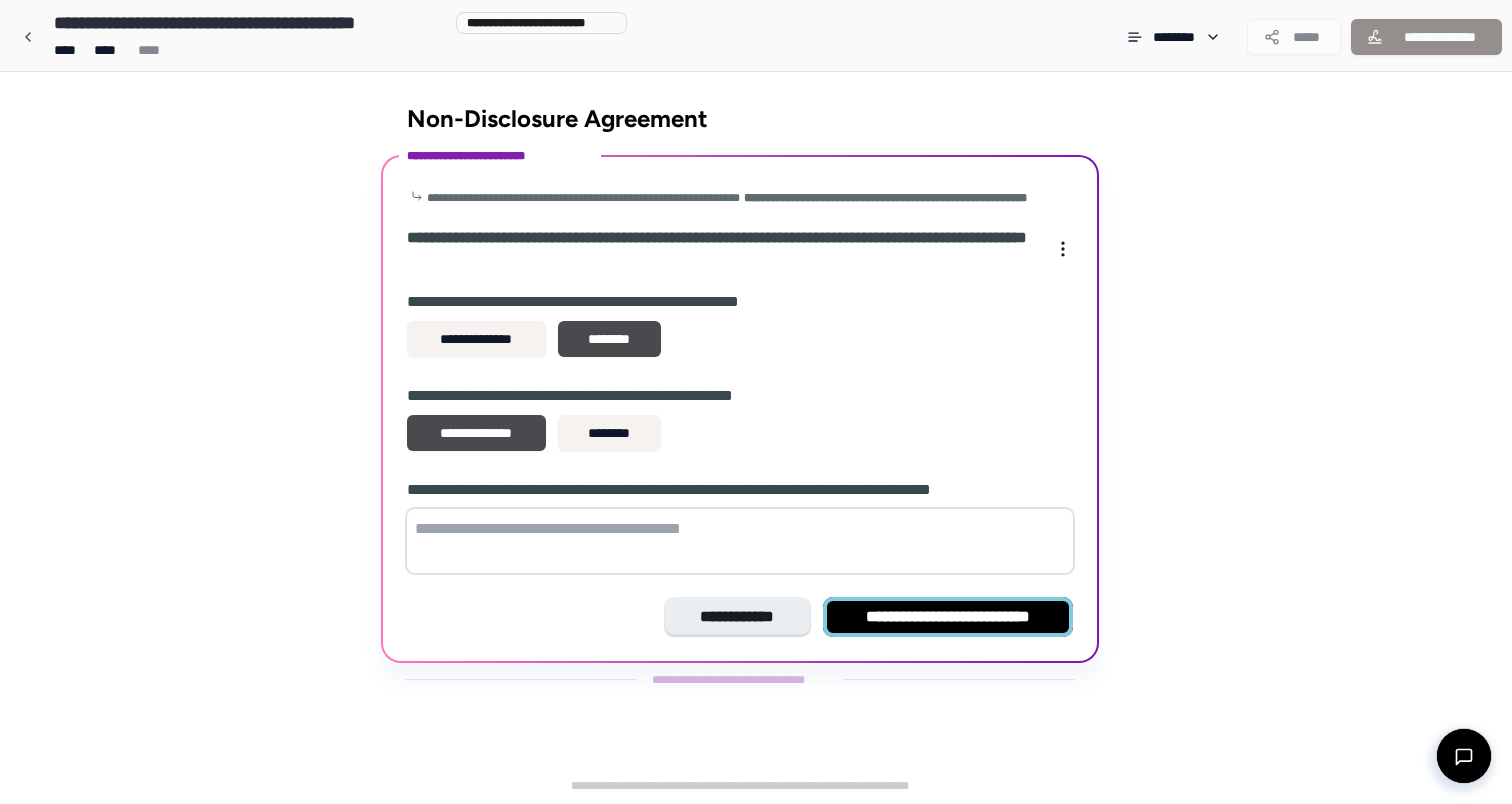 click on "**********" at bounding box center (948, 617) 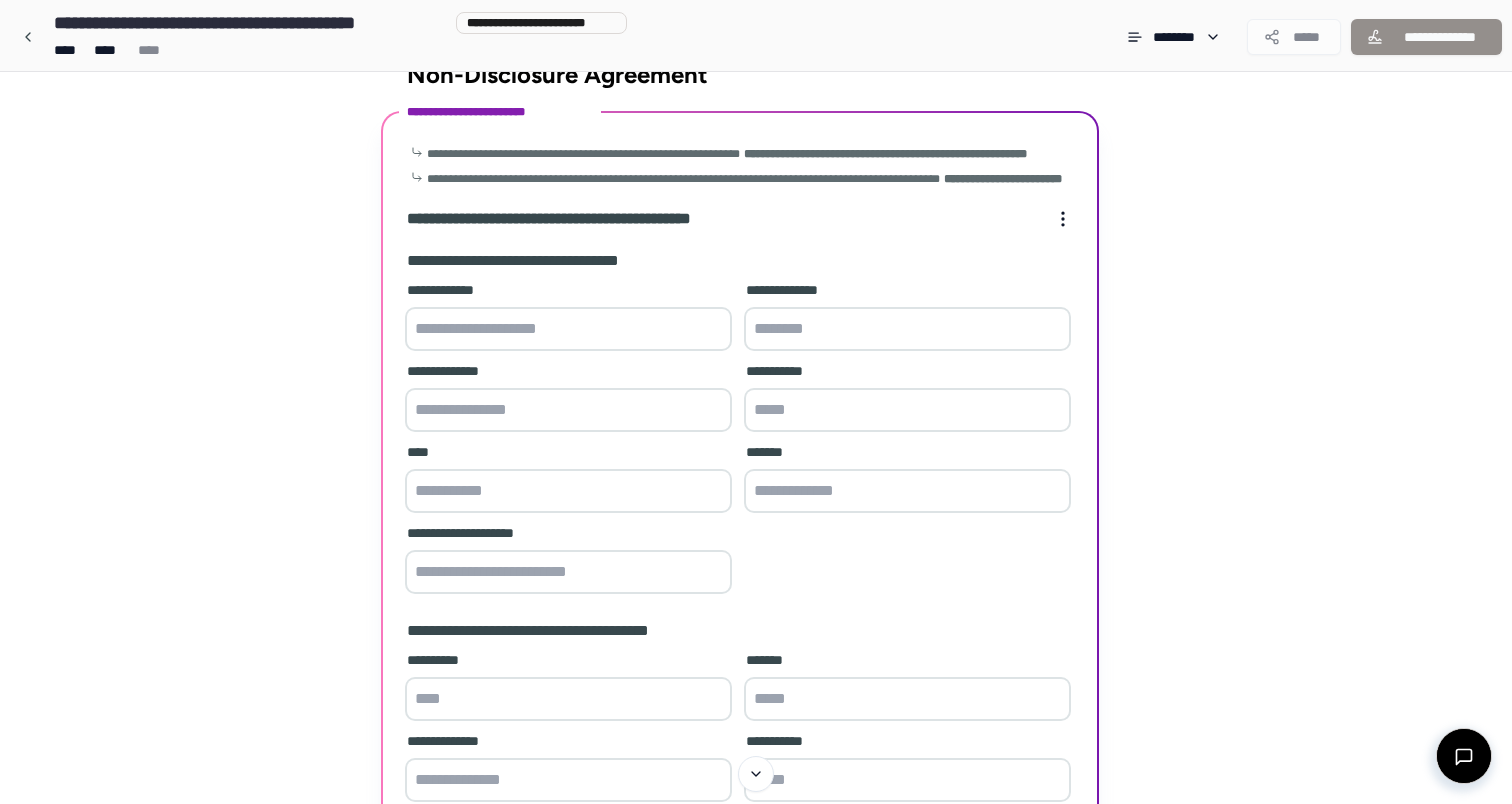 scroll, scrollTop: 46, scrollLeft: 0, axis: vertical 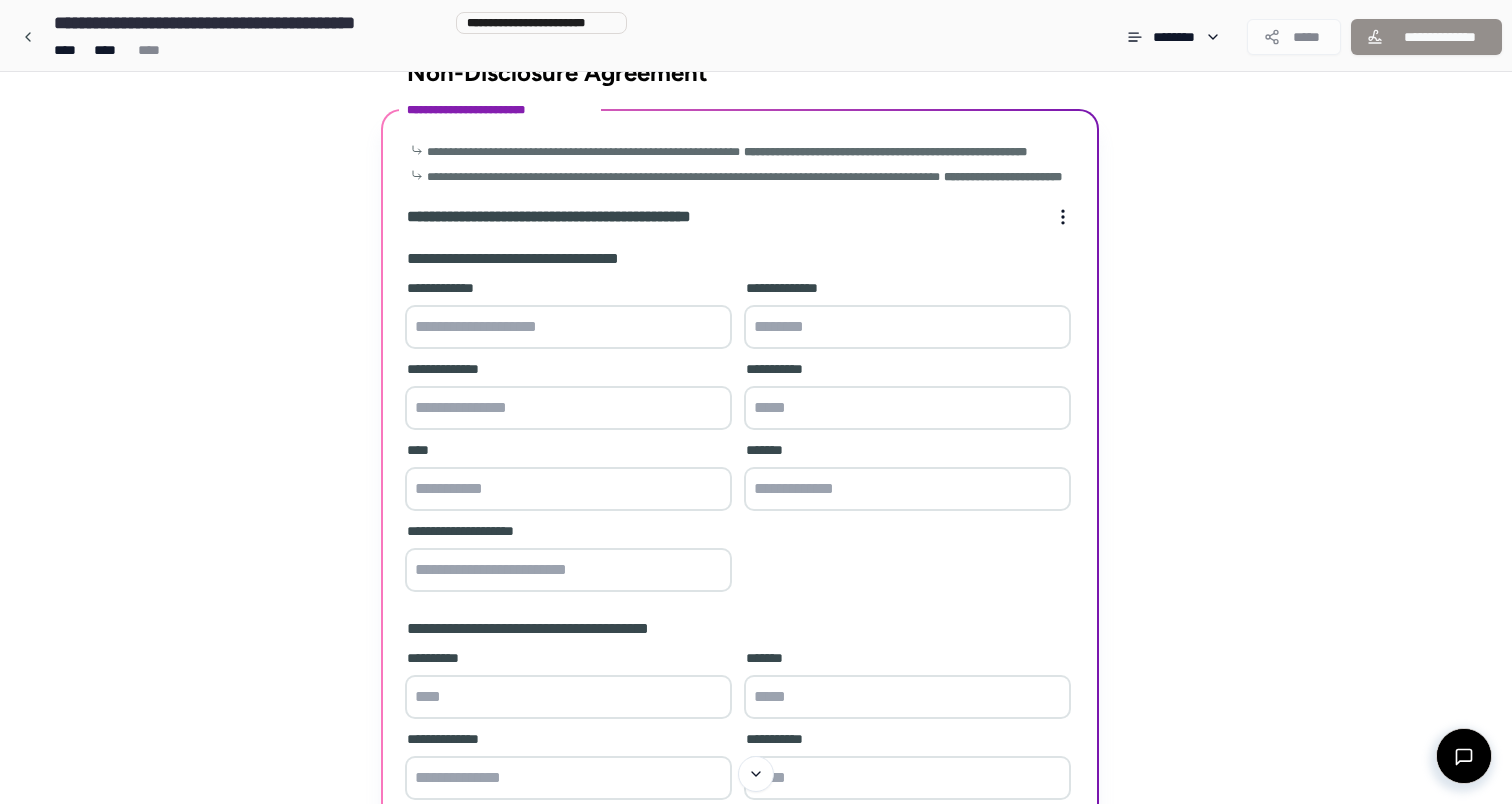 click at bounding box center [568, 327] 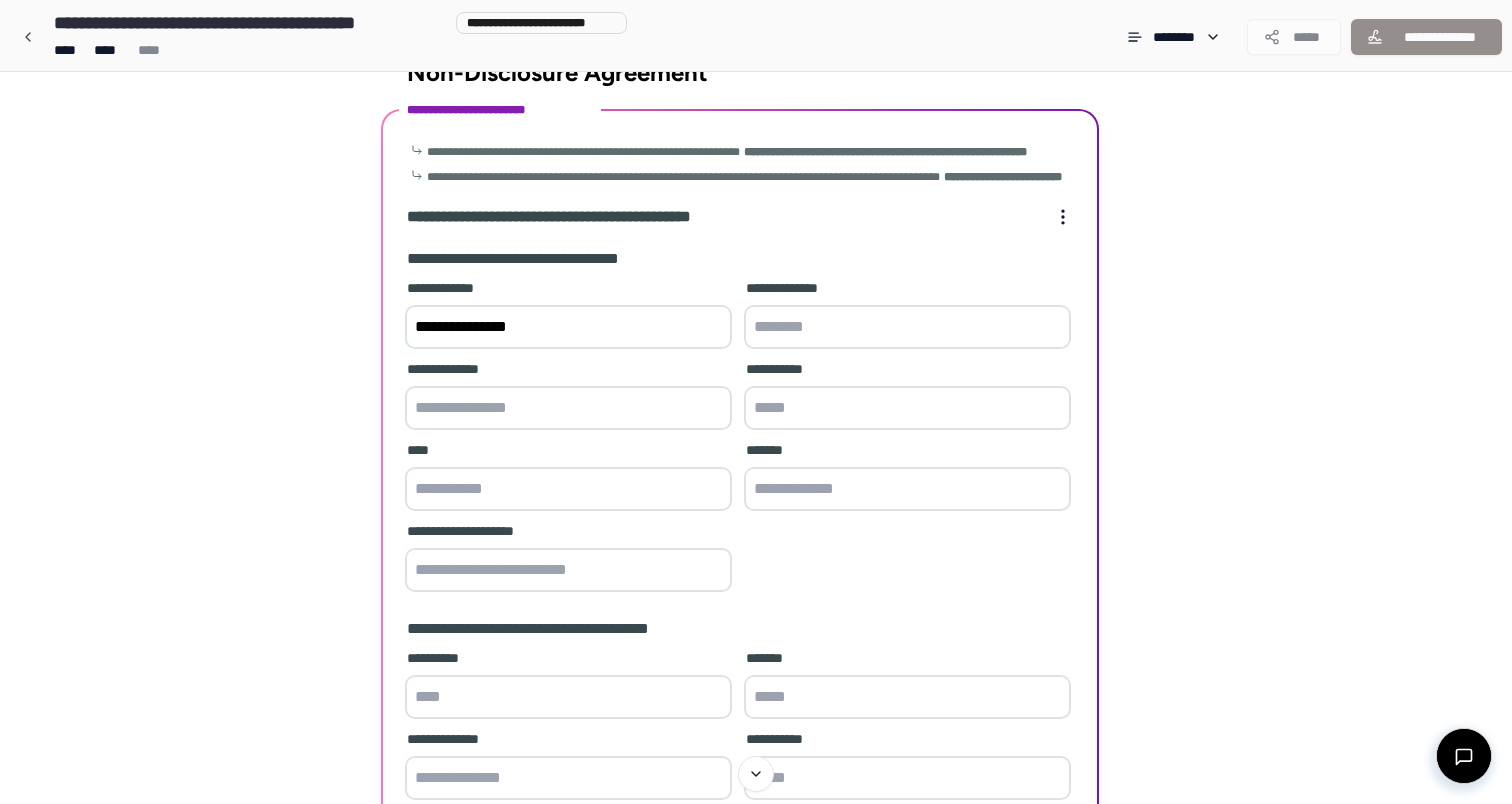 type on "**********" 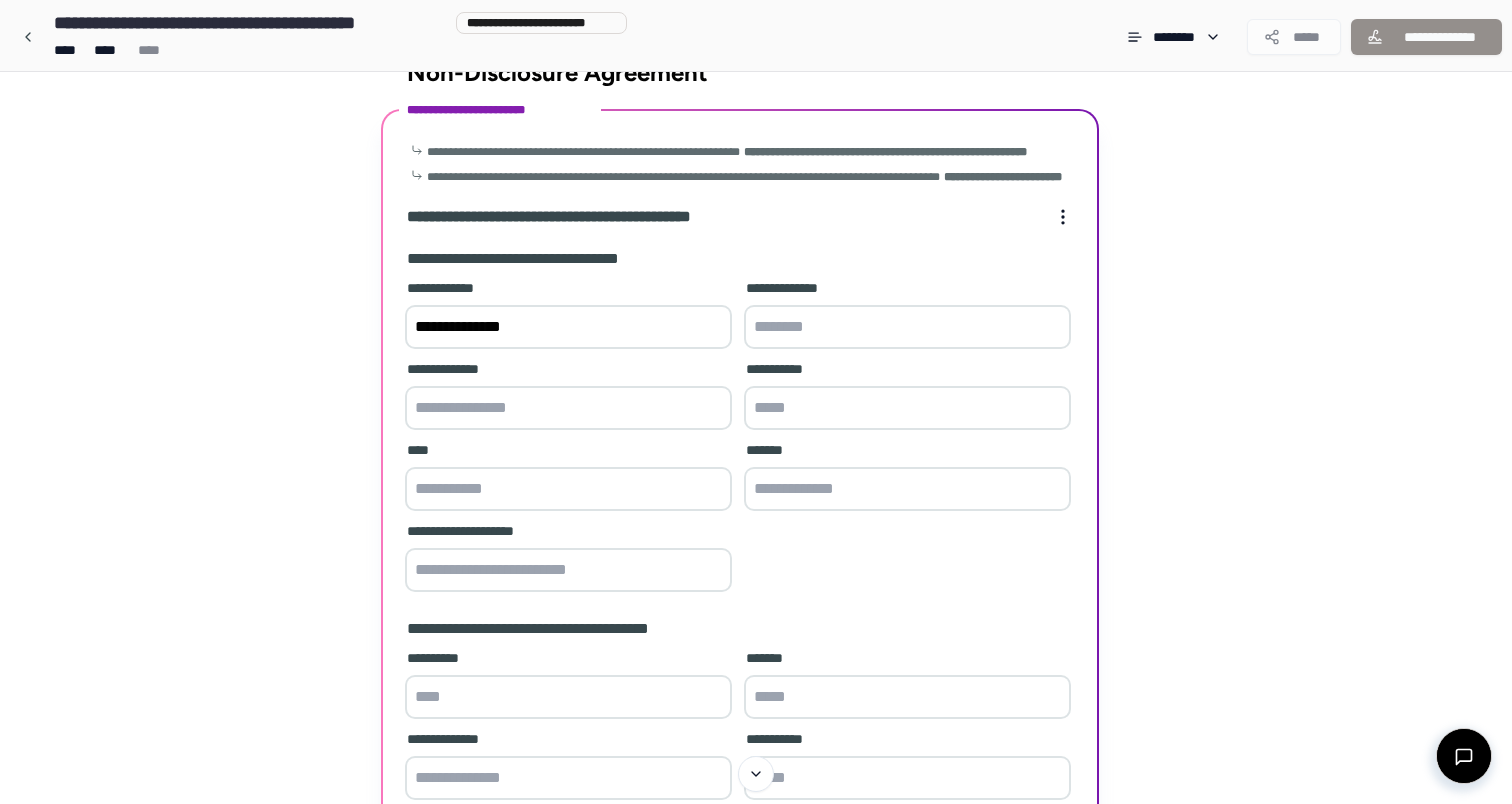 click at bounding box center [907, 327] 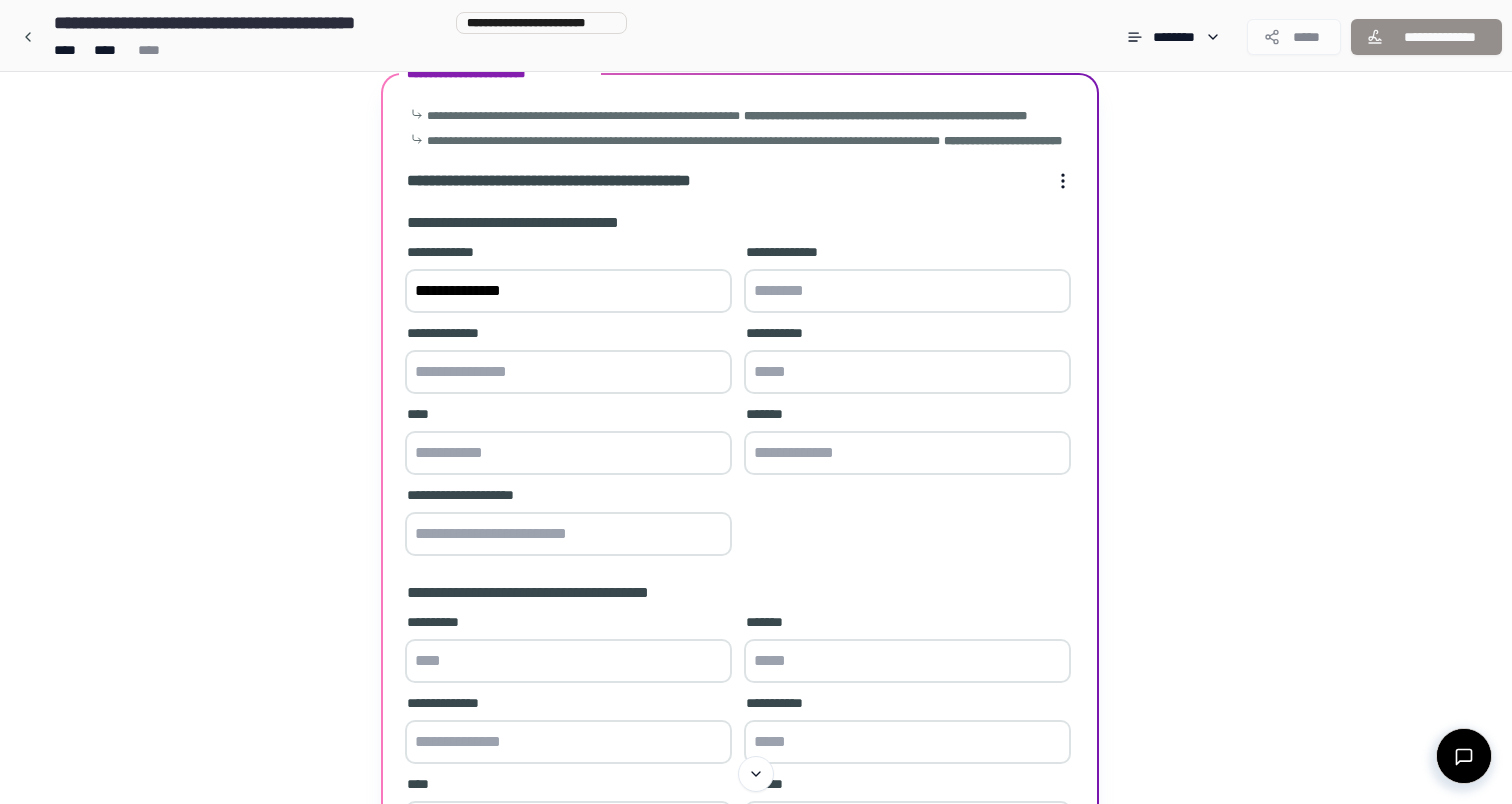 scroll, scrollTop: 79, scrollLeft: 0, axis: vertical 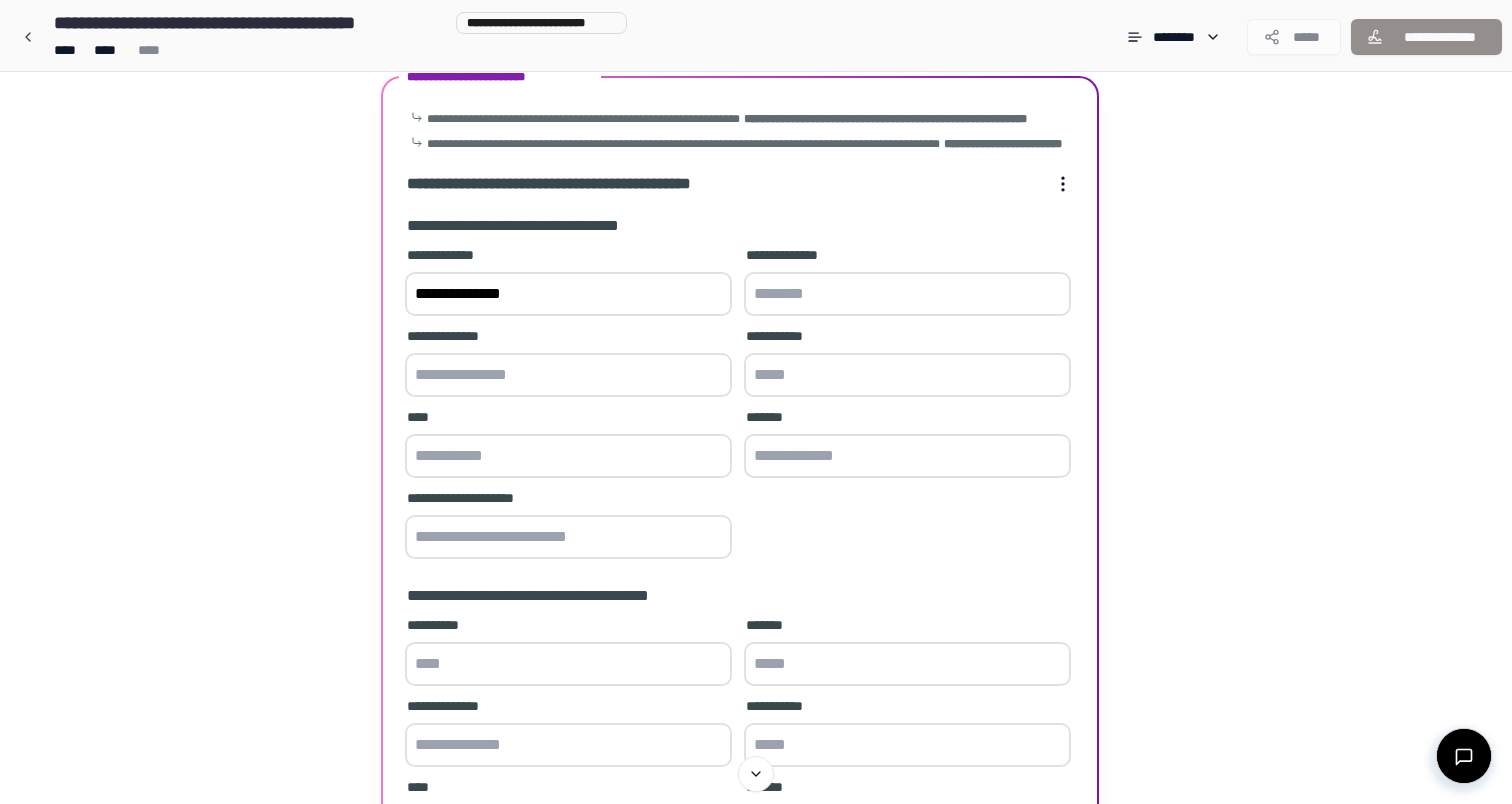 paste on "*******" 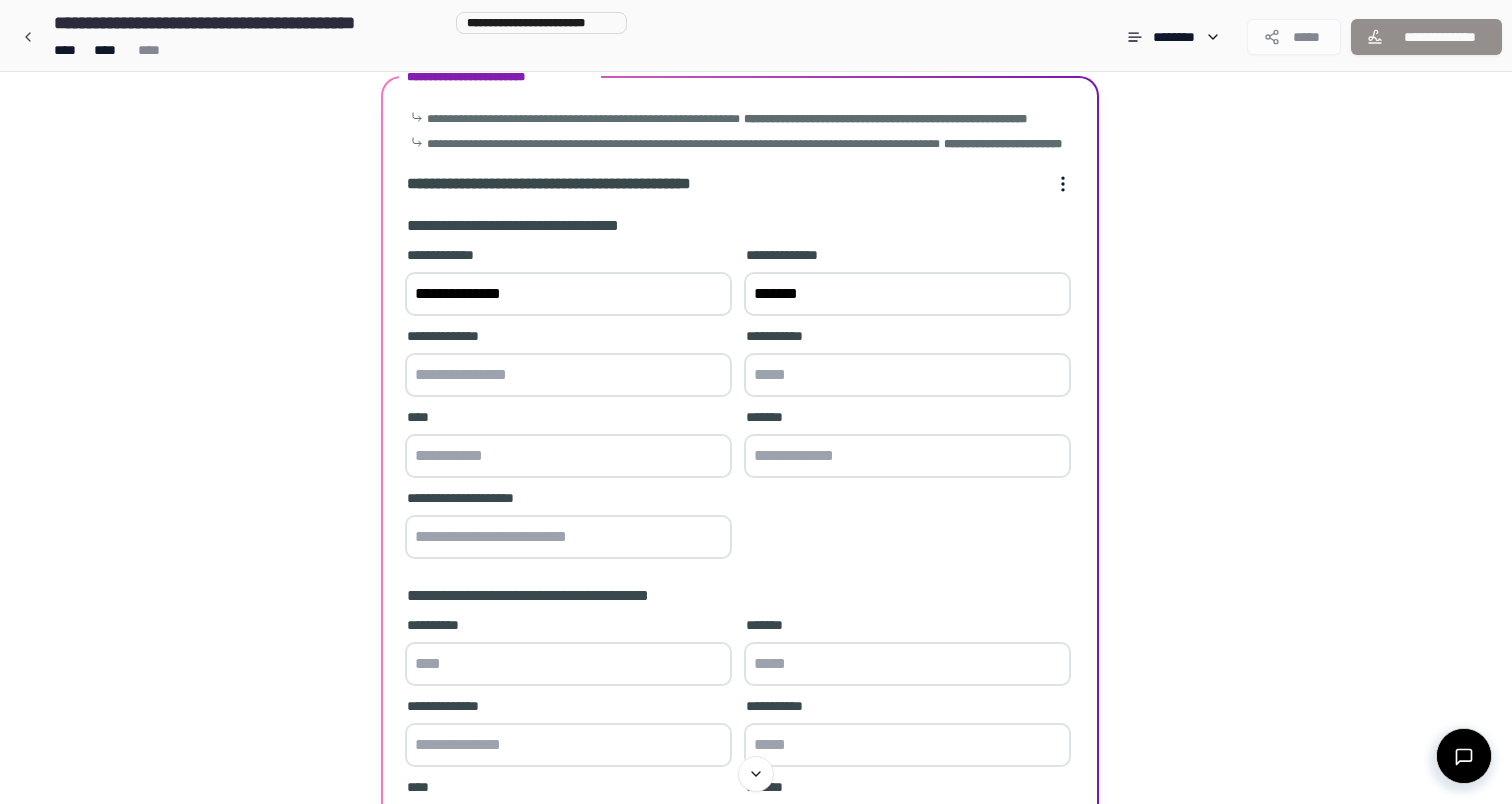 type on "*******" 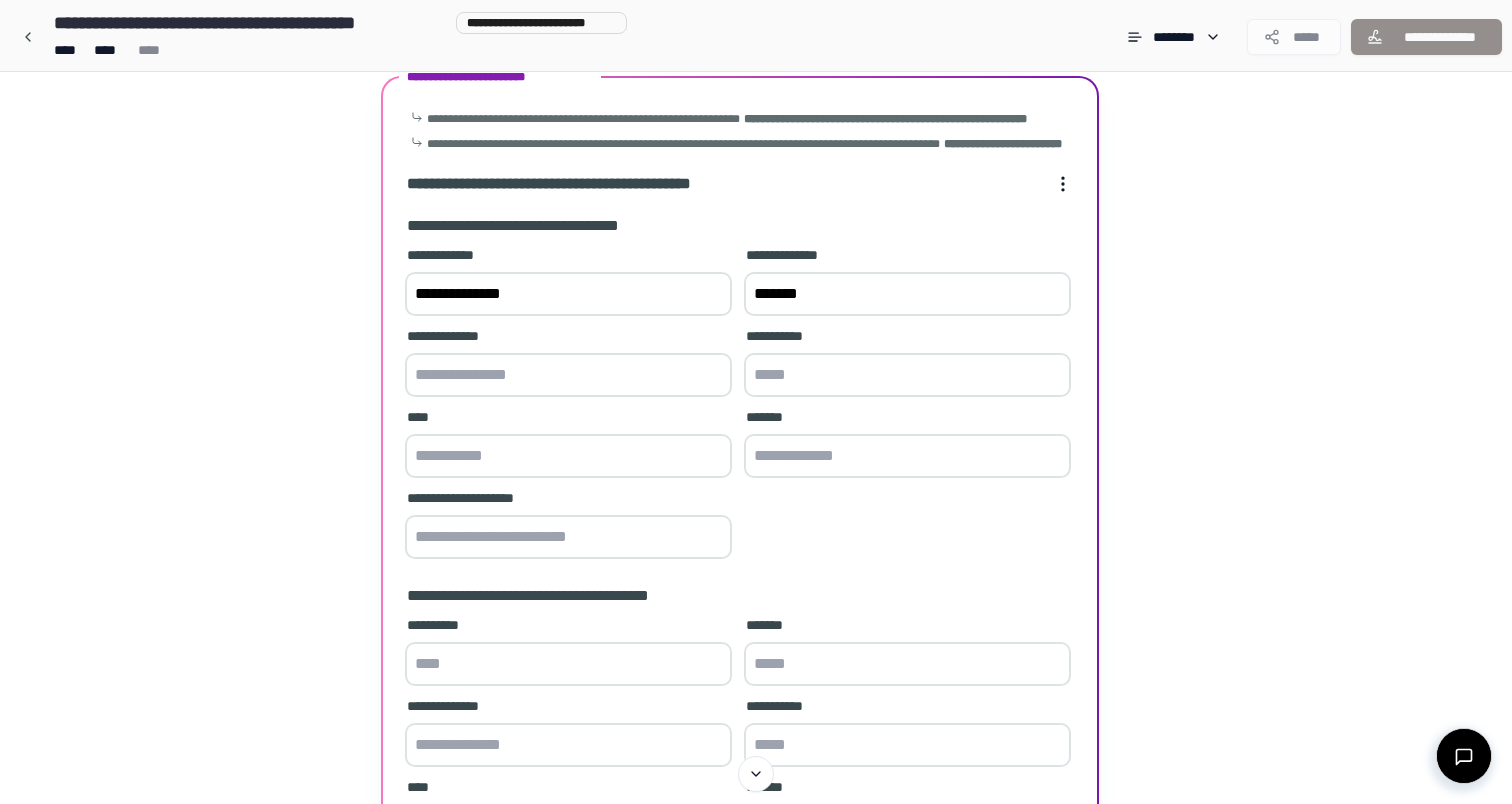 click at bounding box center (568, 375) 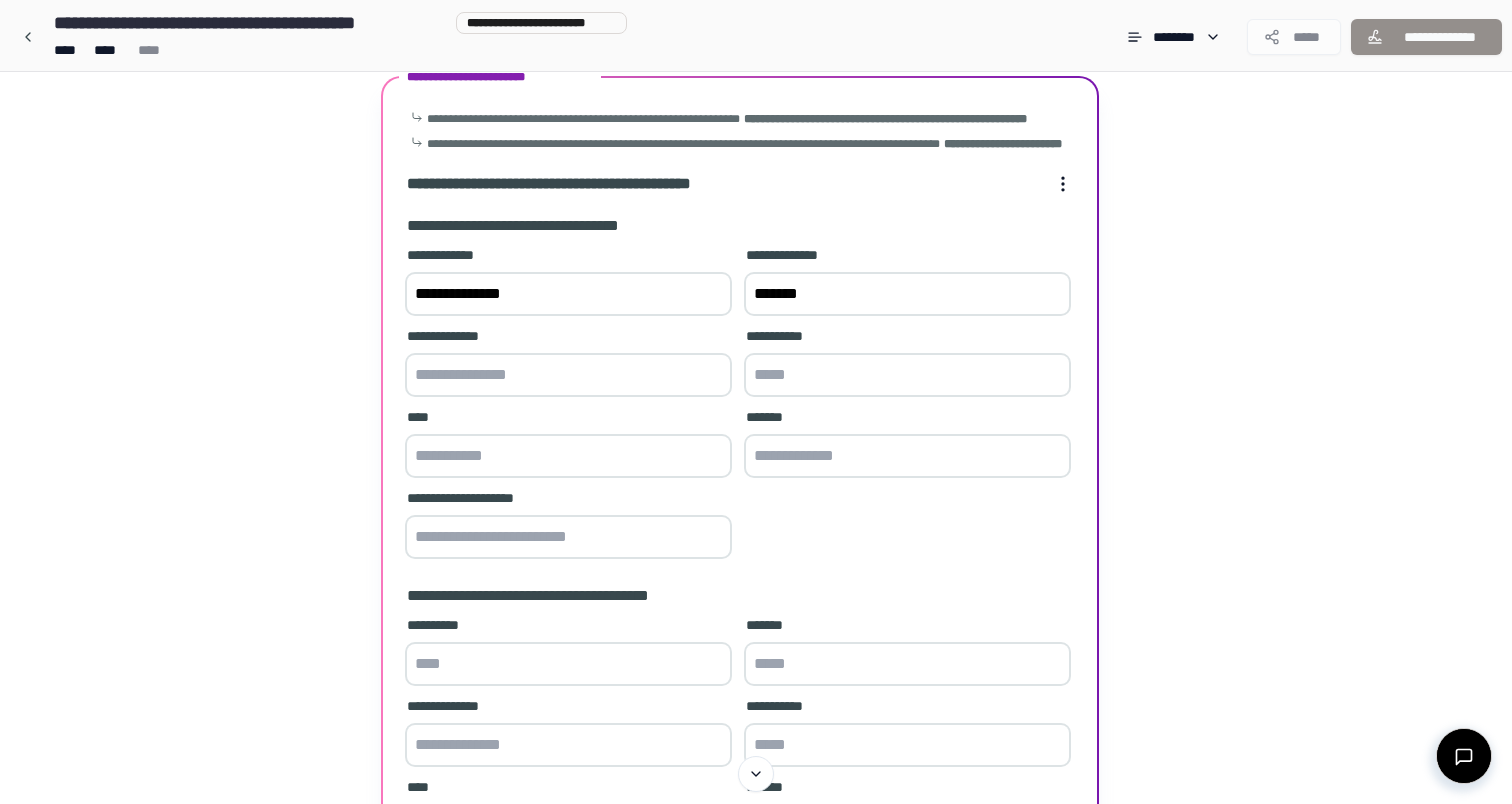 paste on "**********" 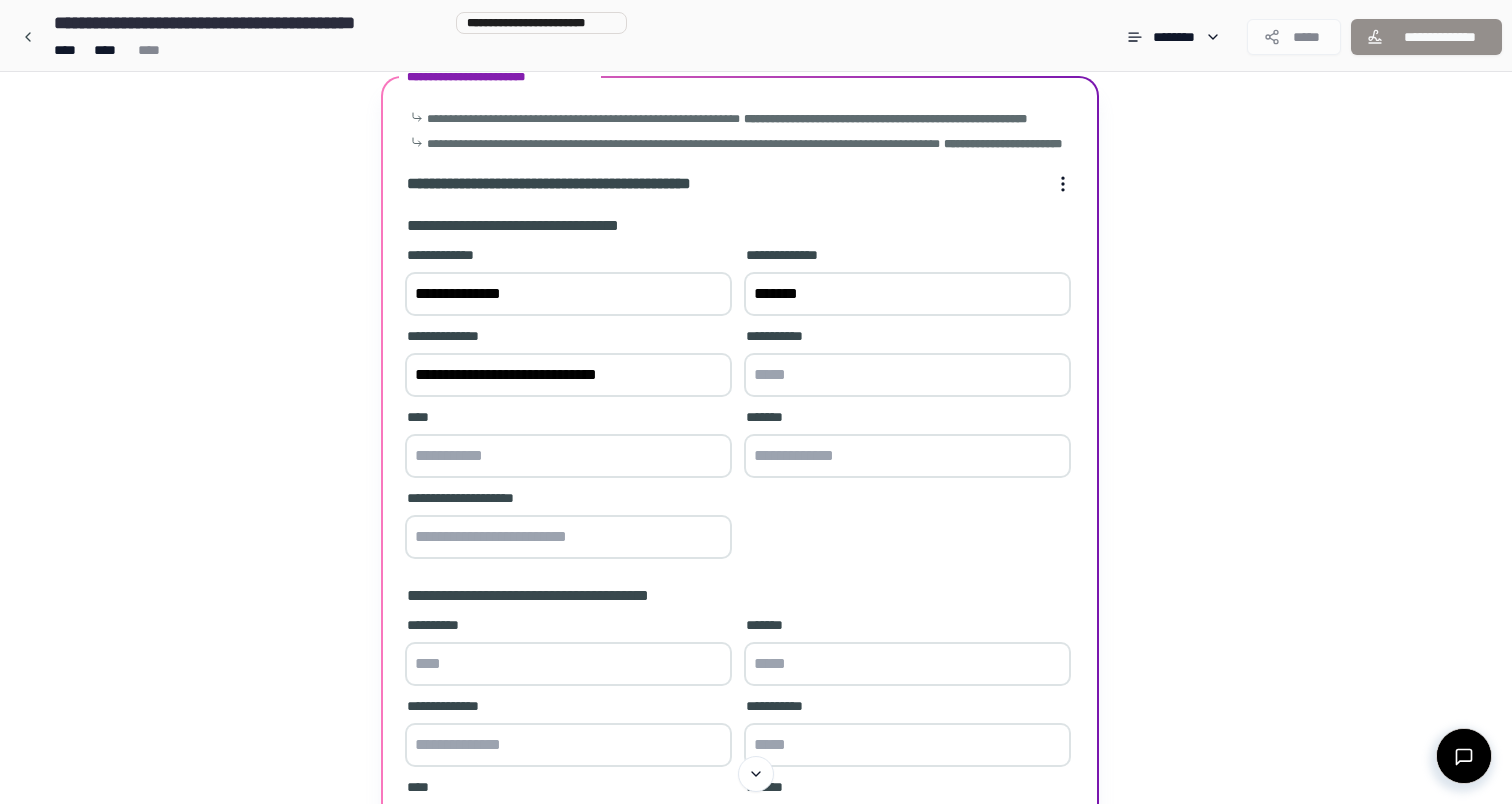 type on "**********" 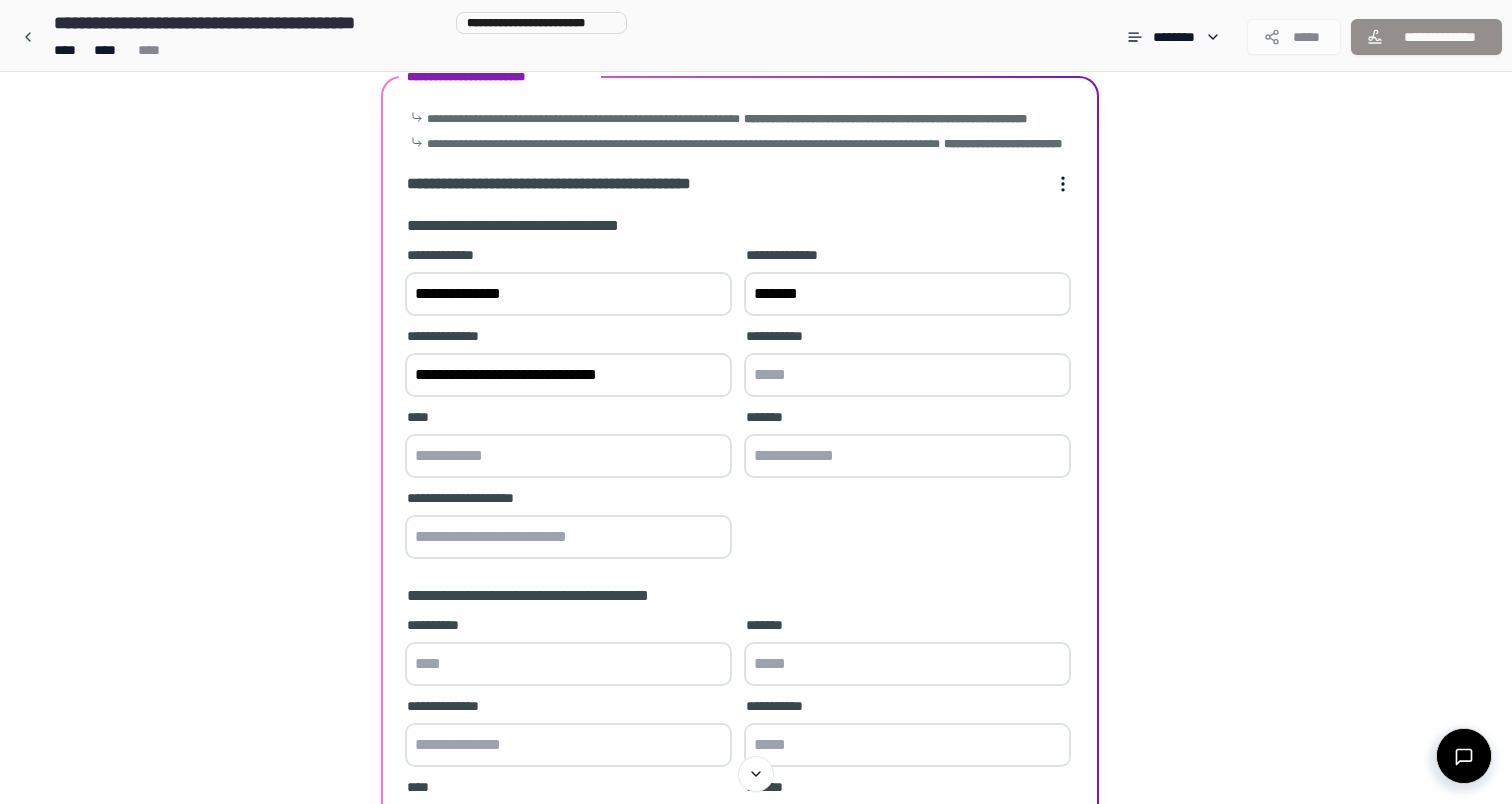 click at bounding box center (907, 375) 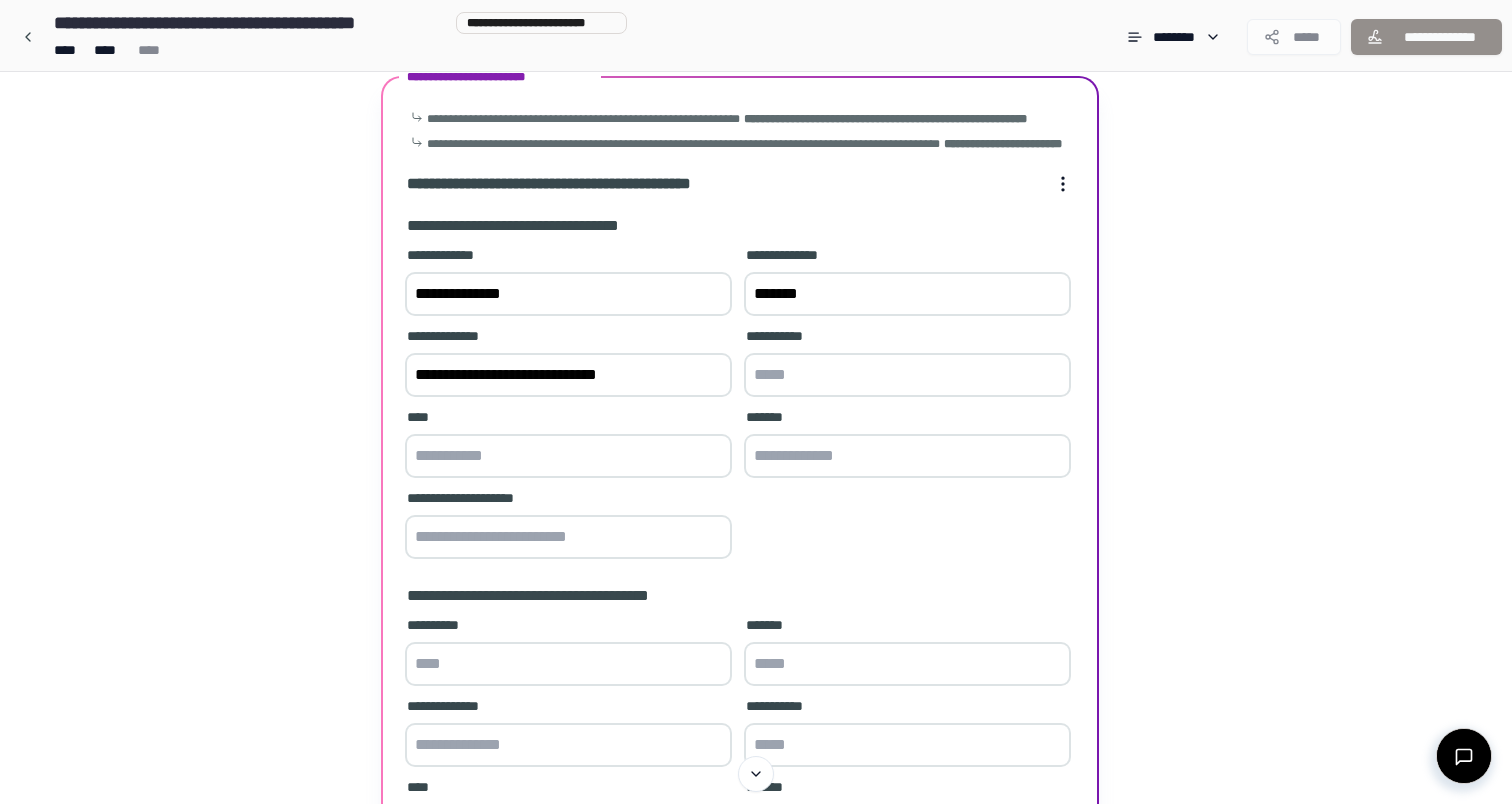 paste on "*****" 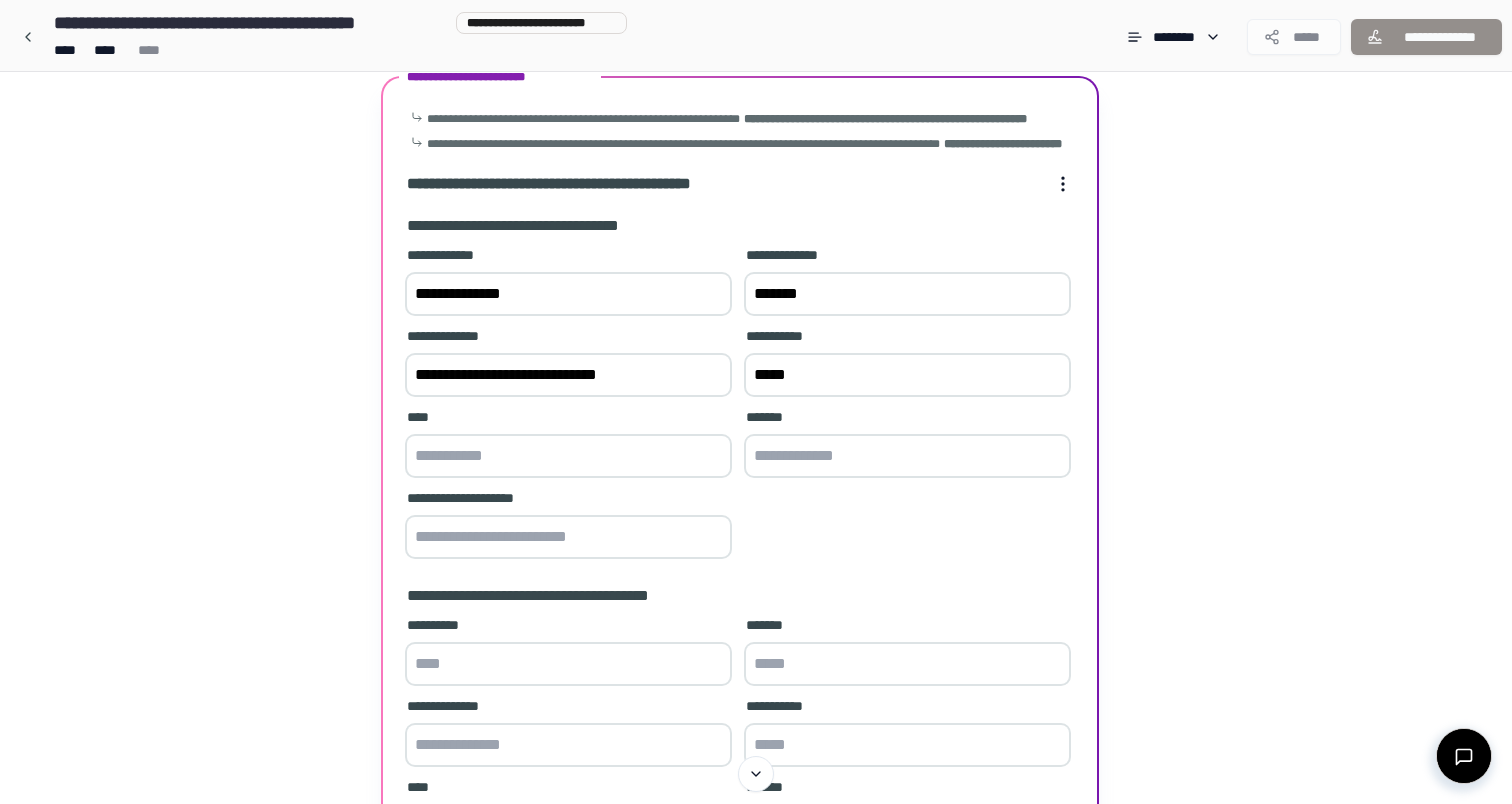 type on "*****" 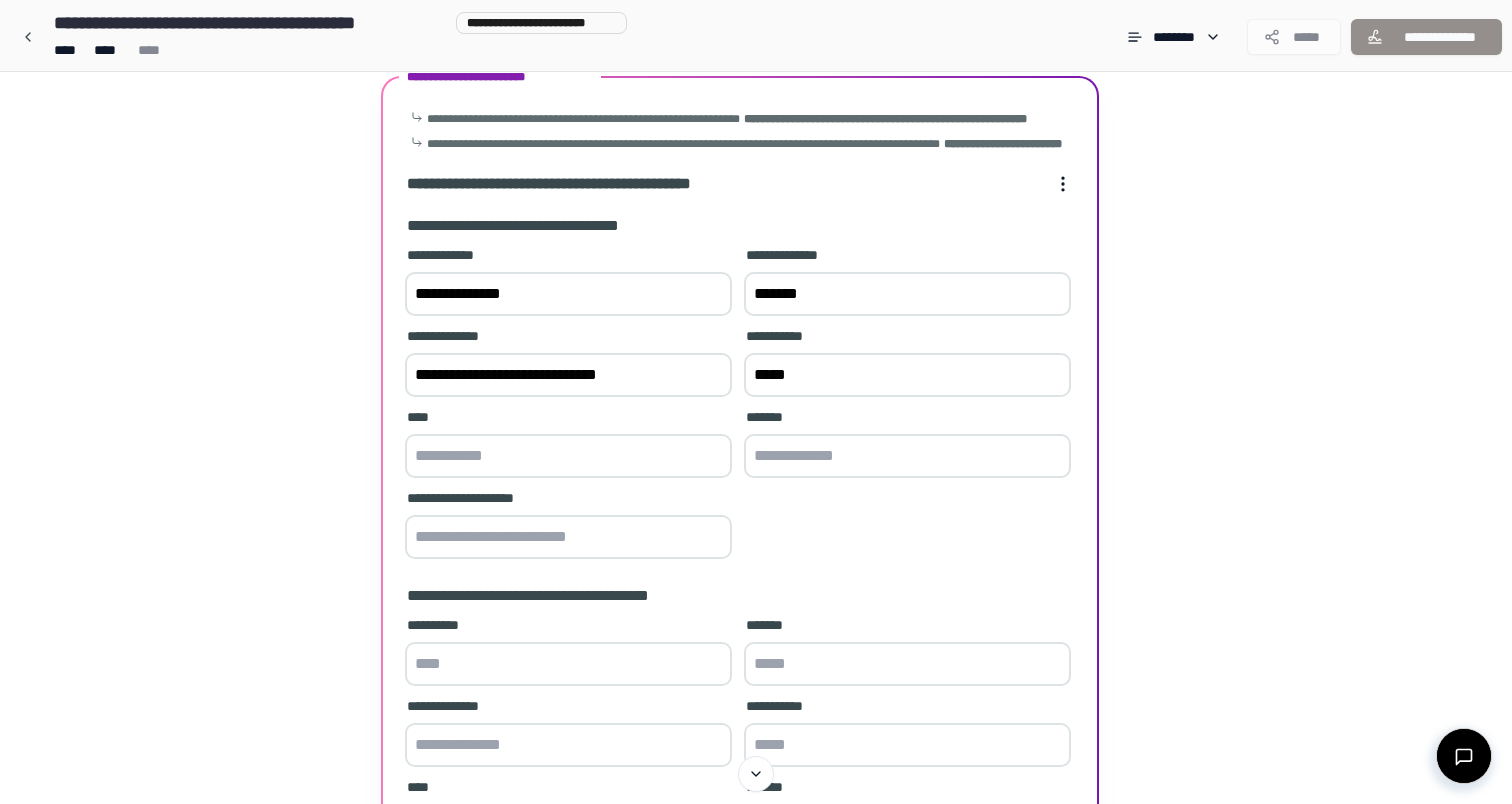 click at bounding box center (568, 456) 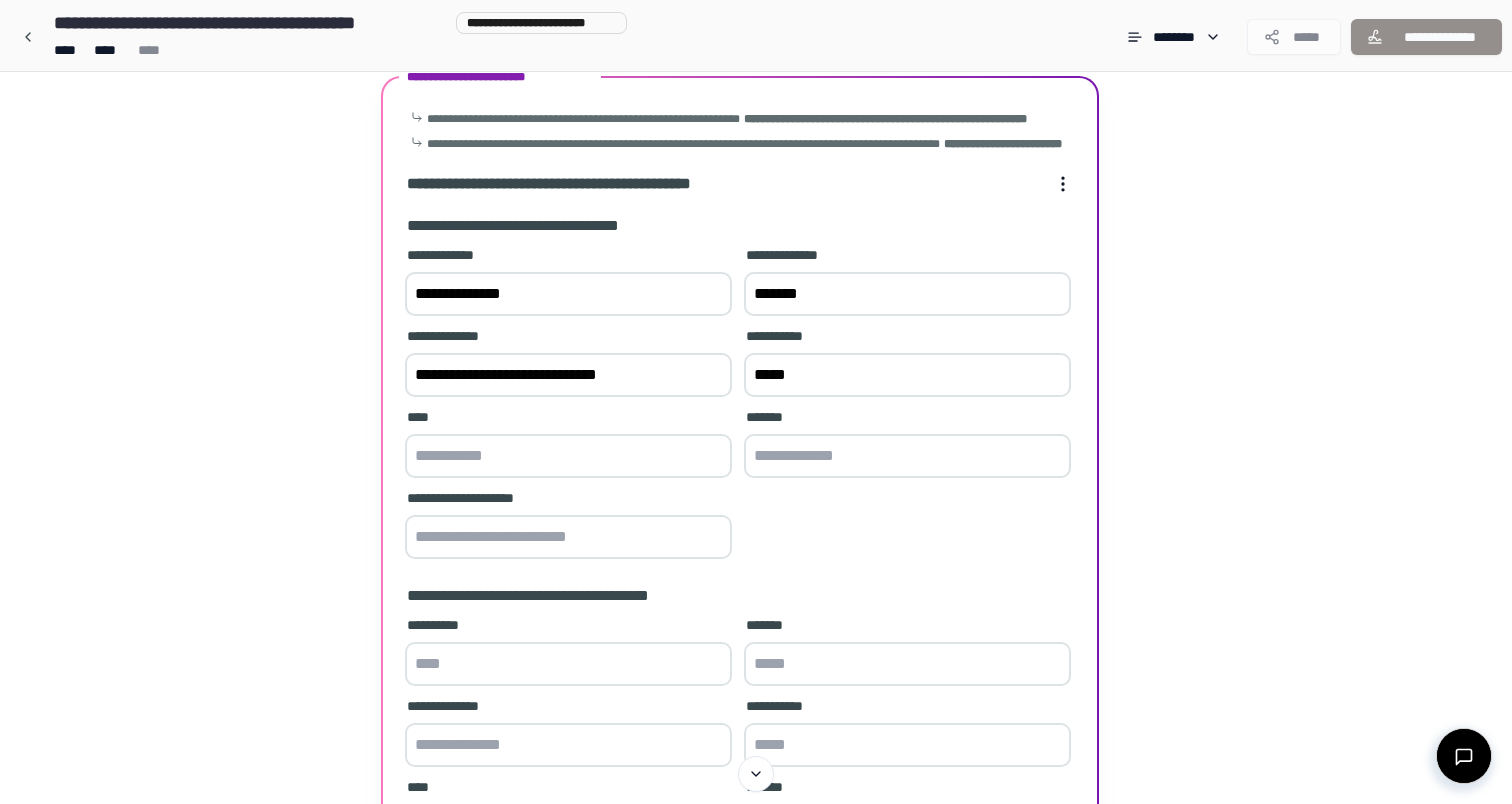 paste on "******" 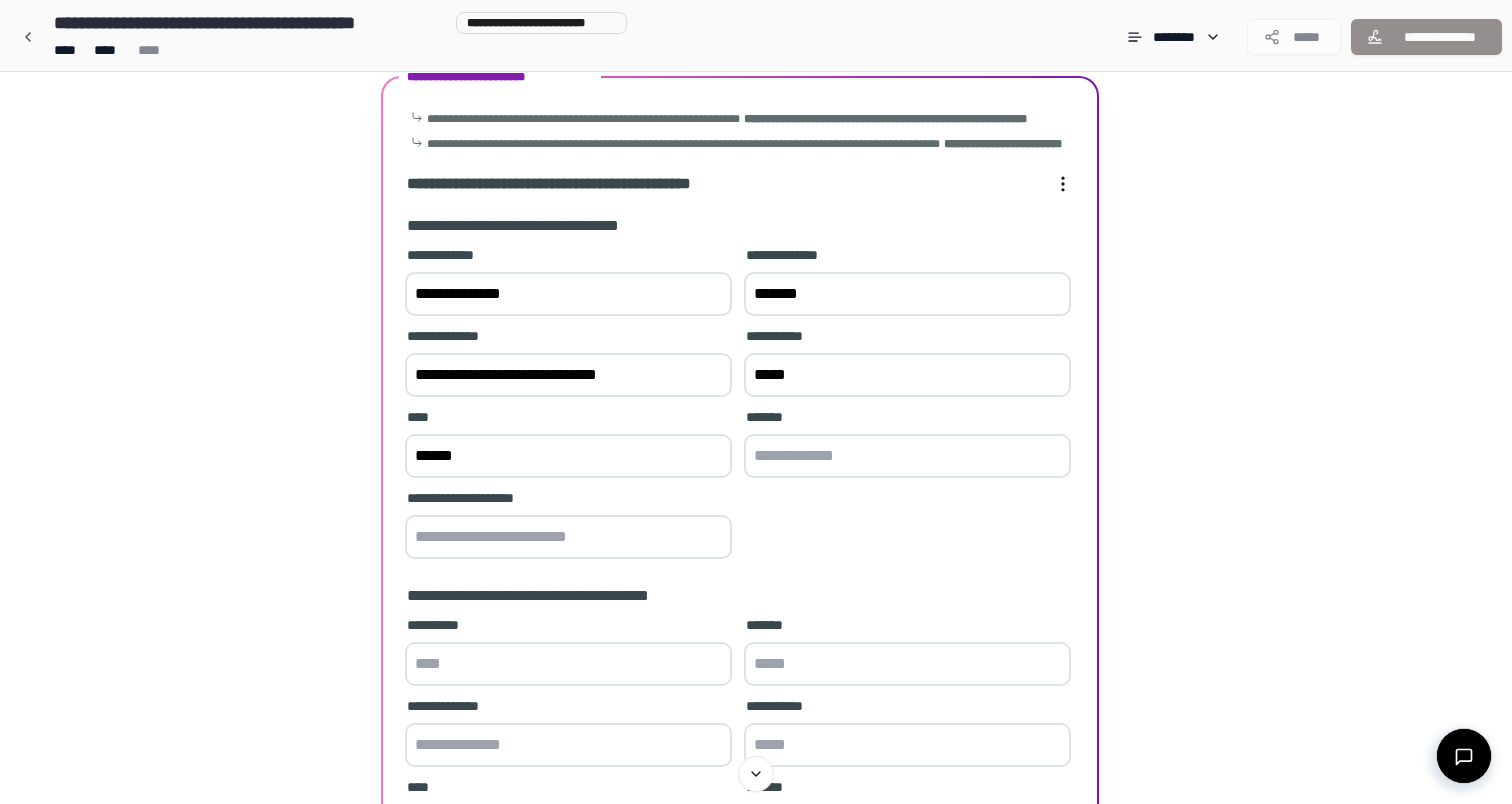 type on "******" 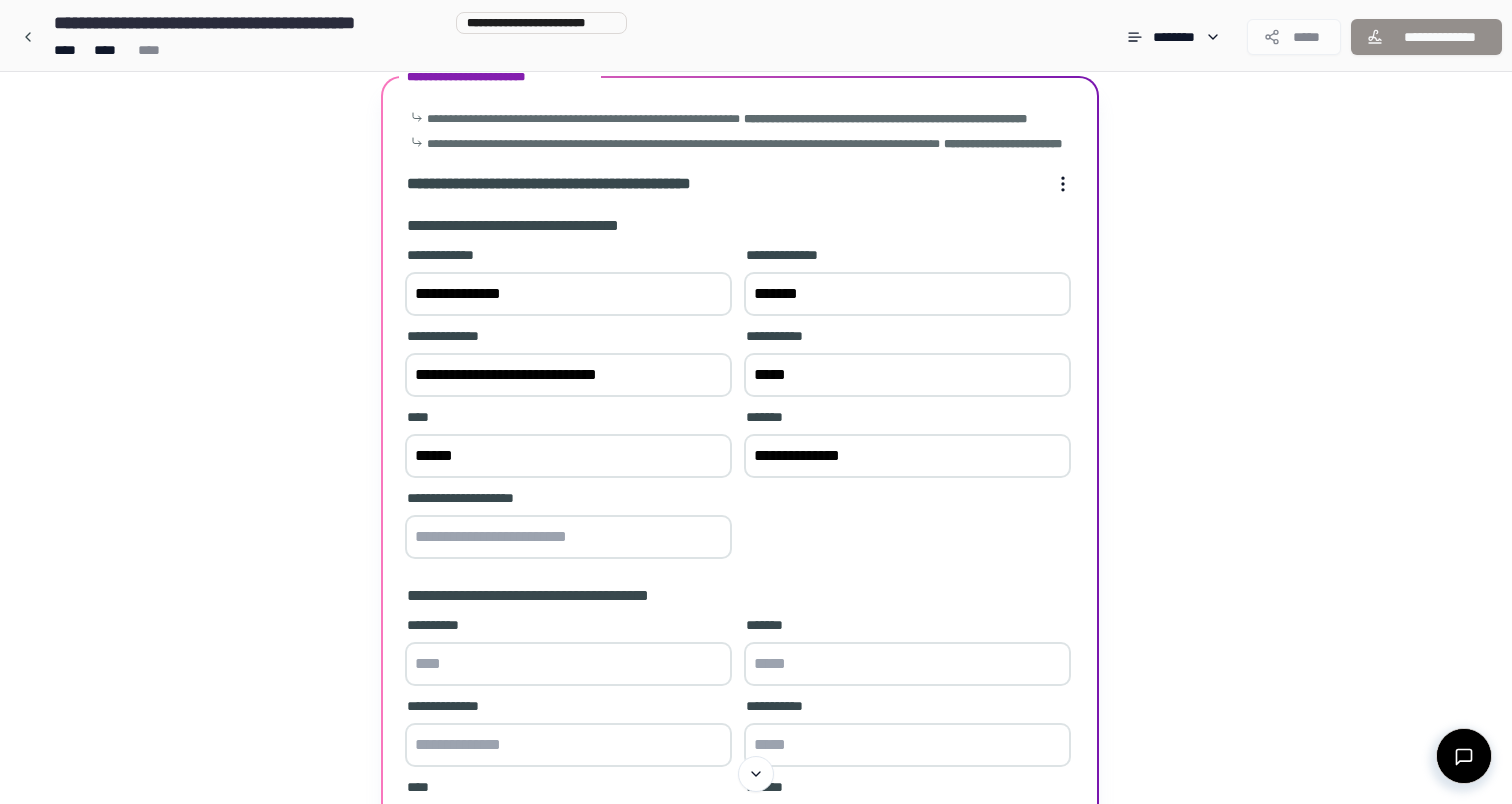 type on "**********" 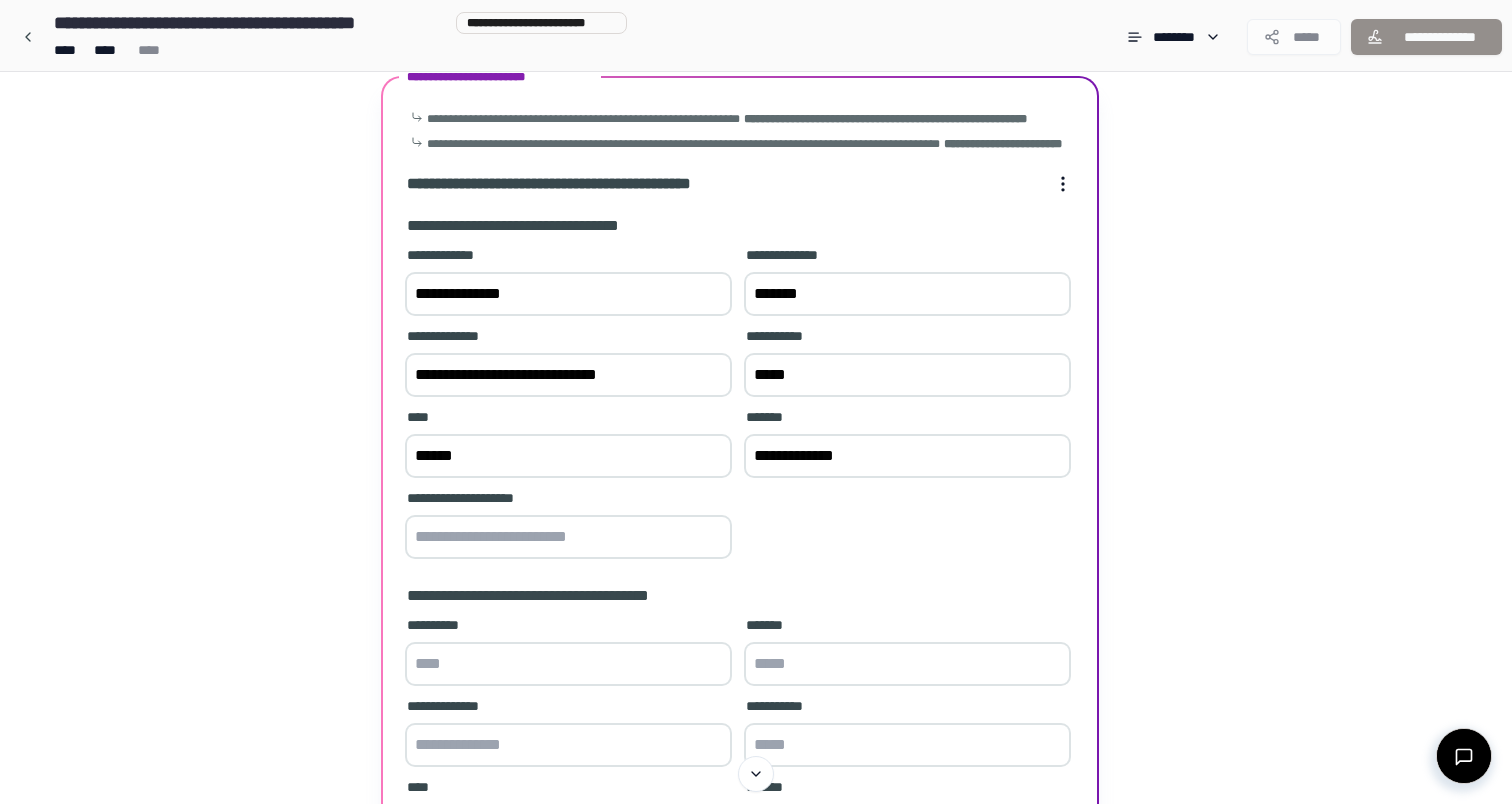 click at bounding box center (568, 537) 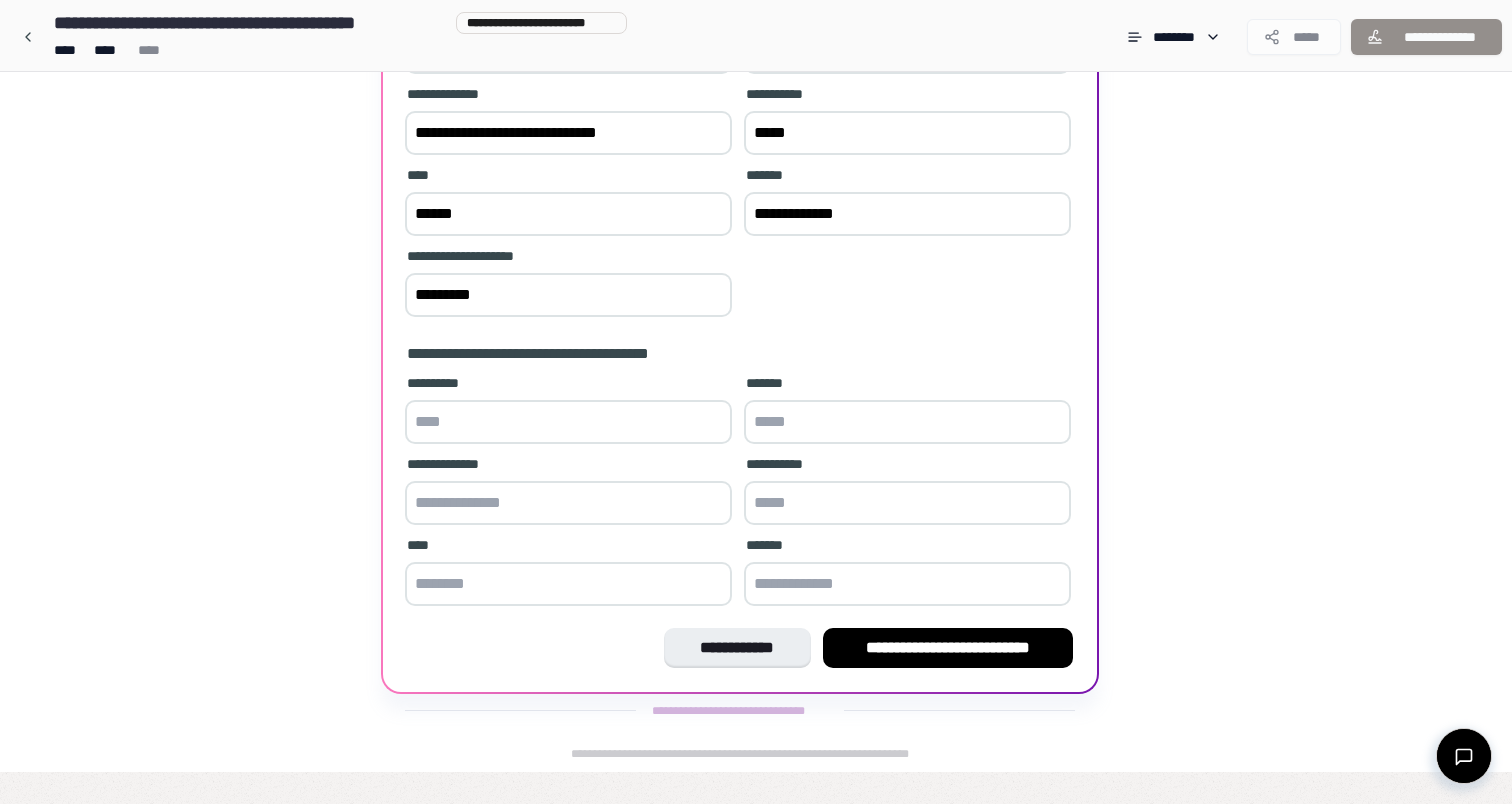 scroll, scrollTop: 321, scrollLeft: 0, axis: vertical 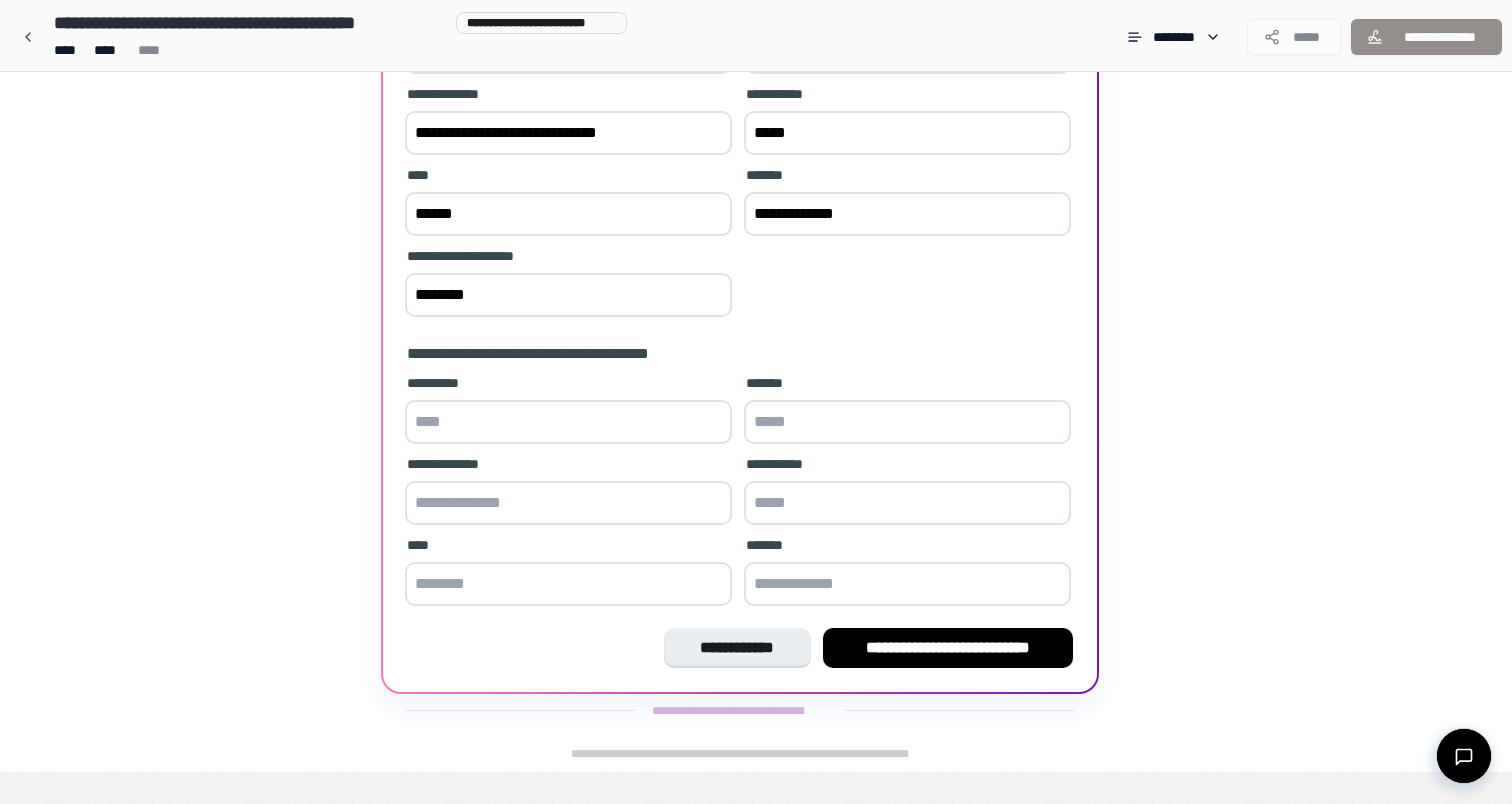 click on "**********" at bounding box center [568, 411] 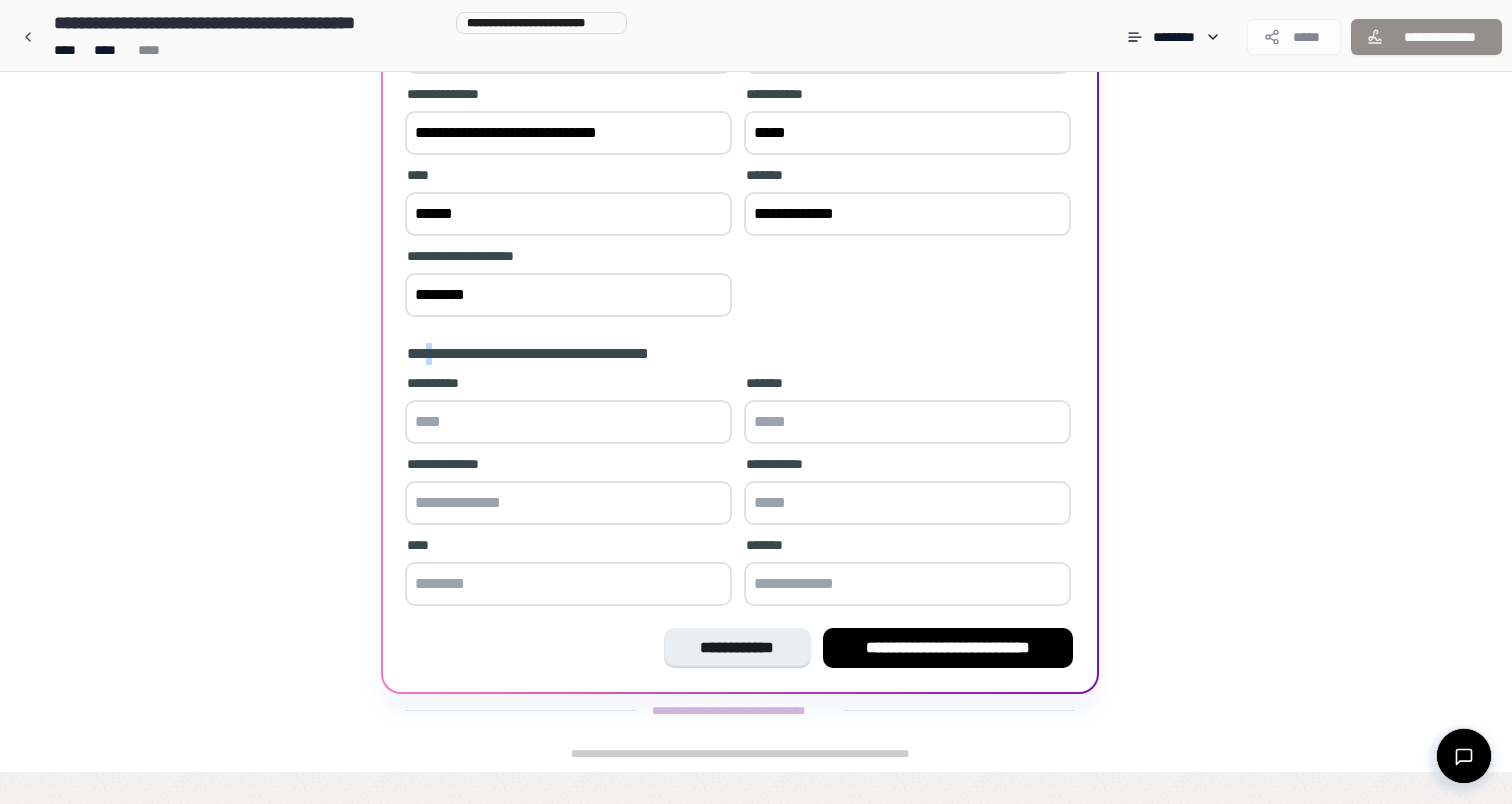 click on "**********" at bounding box center (548, 354) 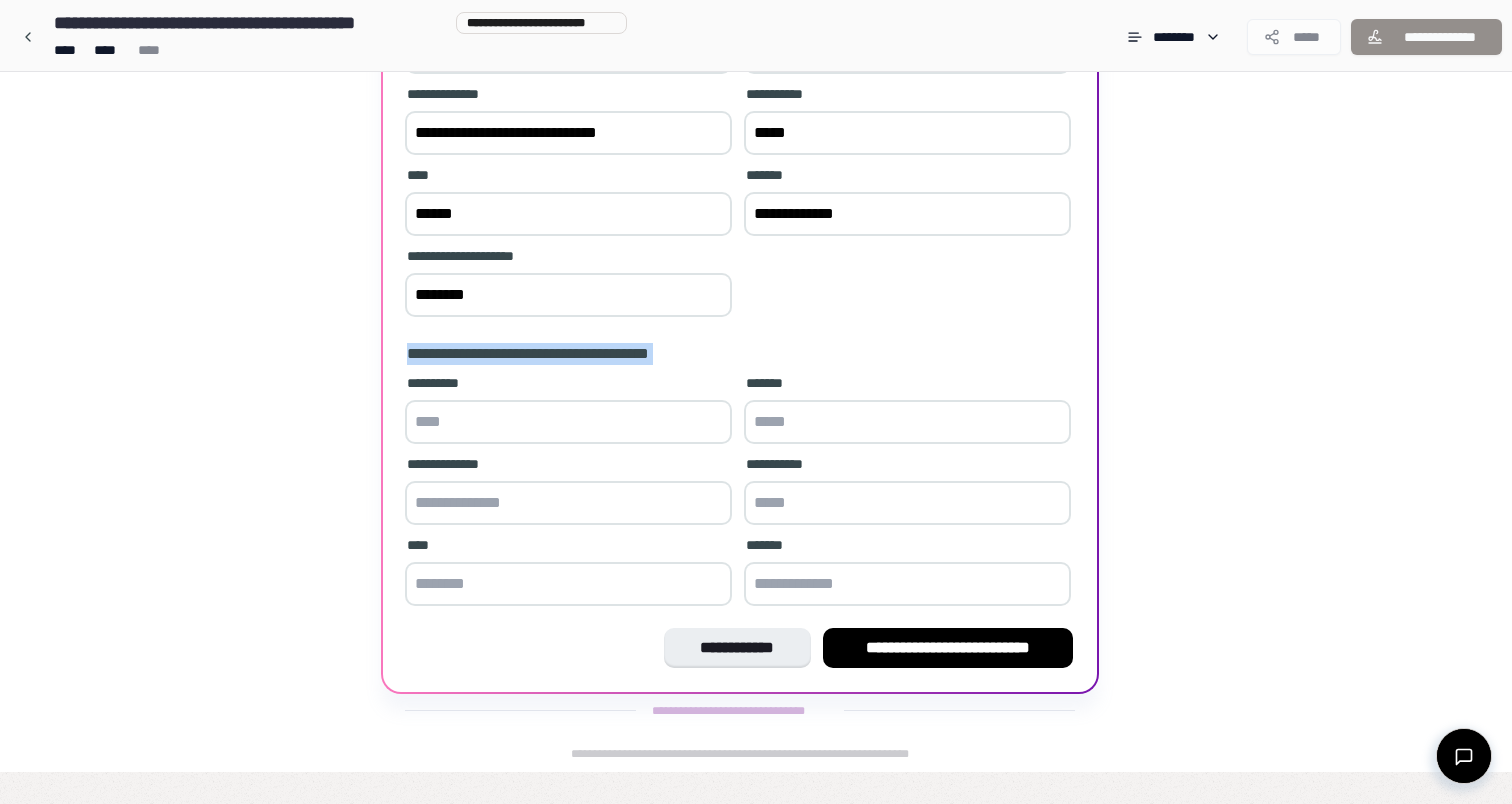 click on "**********" at bounding box center [548, 354] 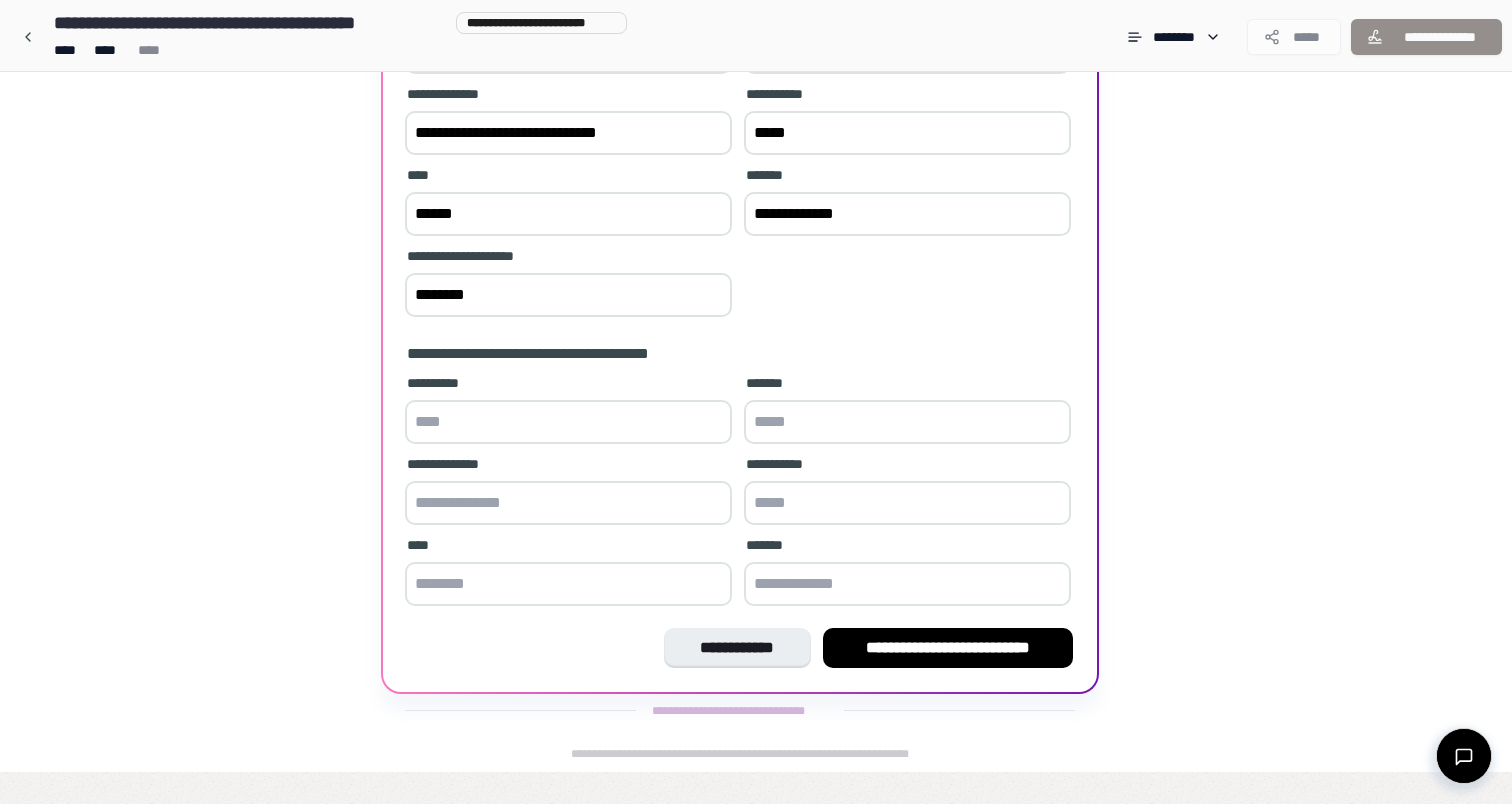 click on "**********" at bounding box center (740, 477) 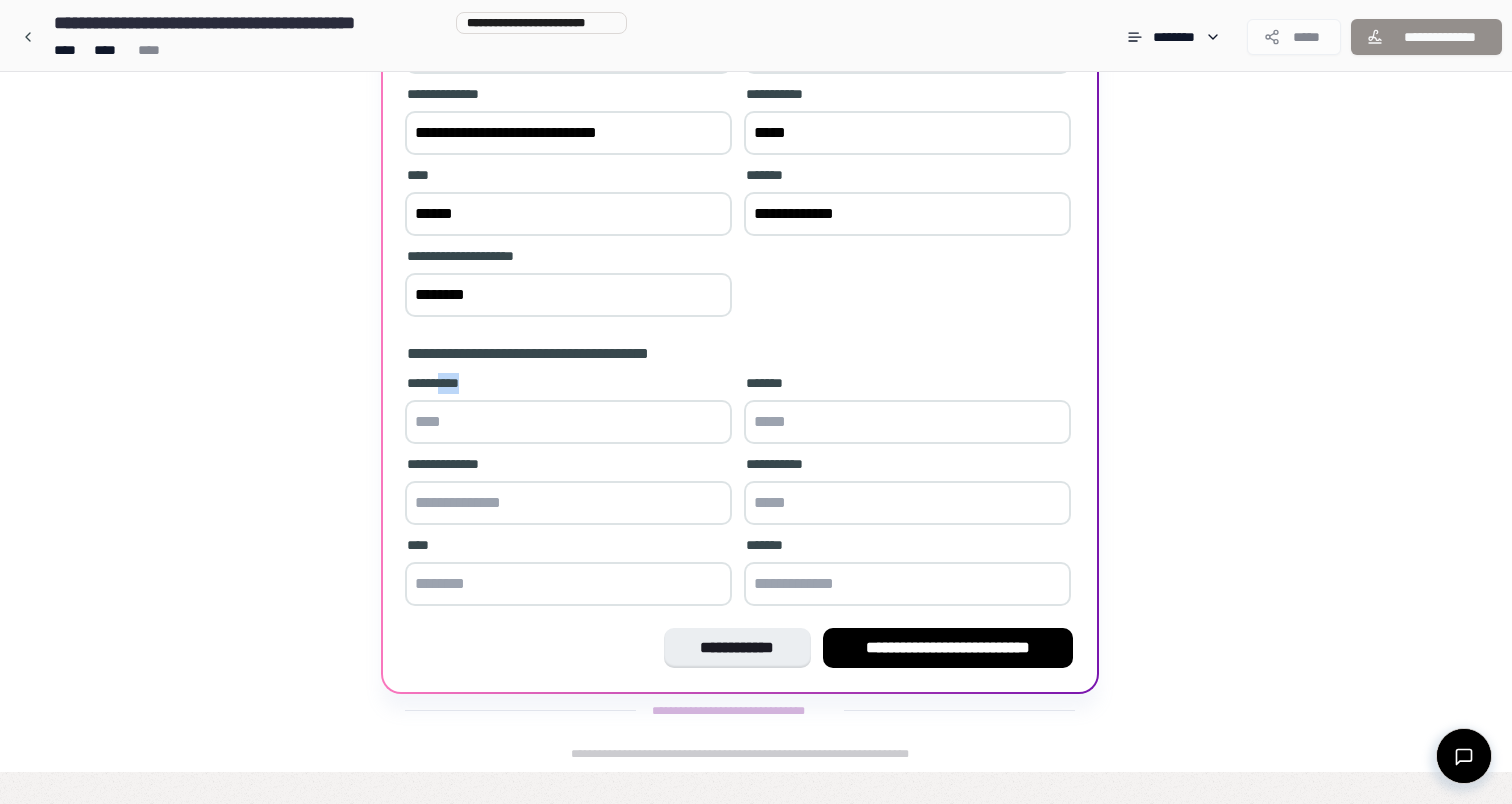 click on "**********" at bounding box center (568, 383) 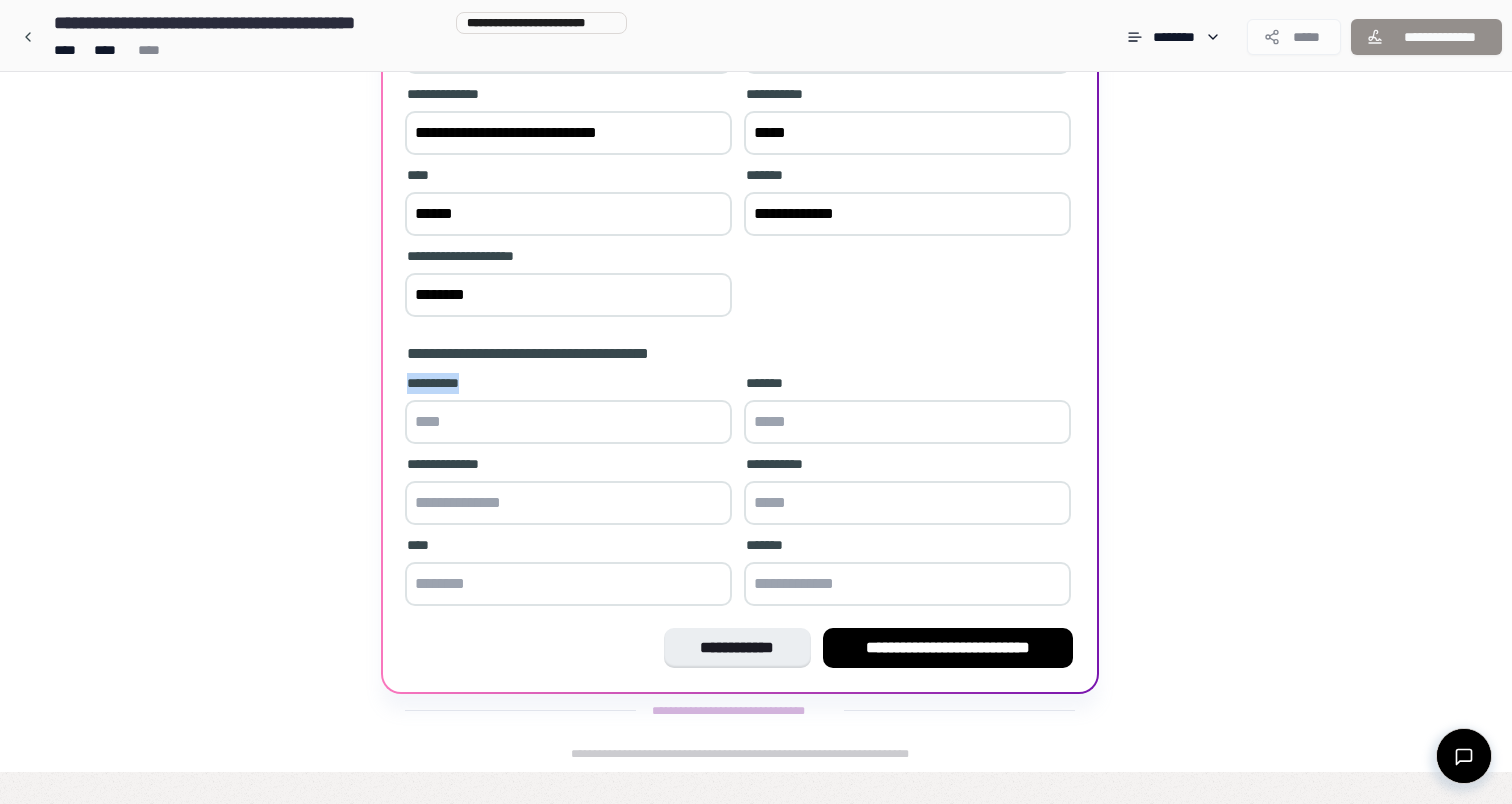 click on "**********" at bounding box center (568, 383) 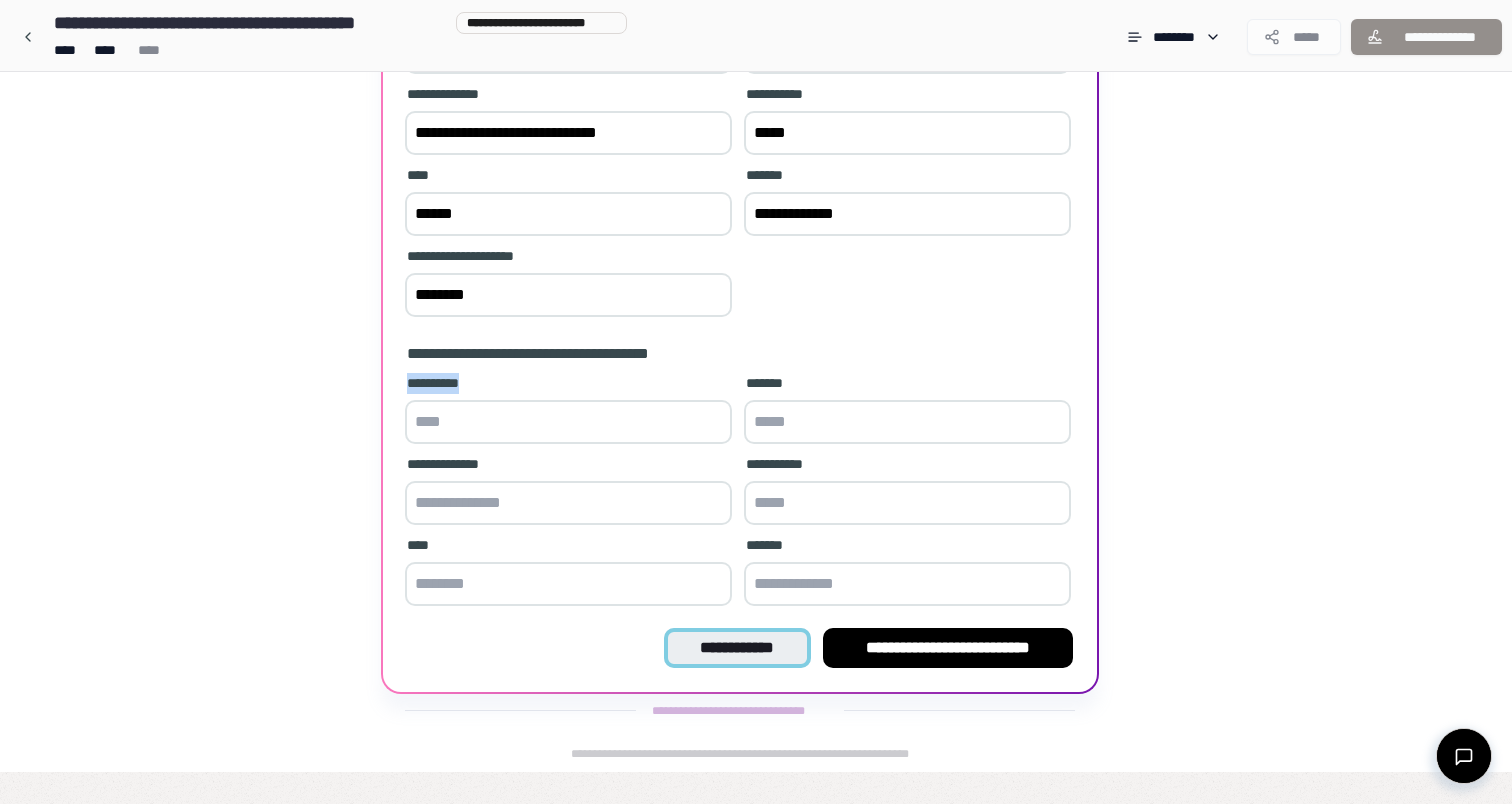 click on "**********" at bounding box center (737, 648) 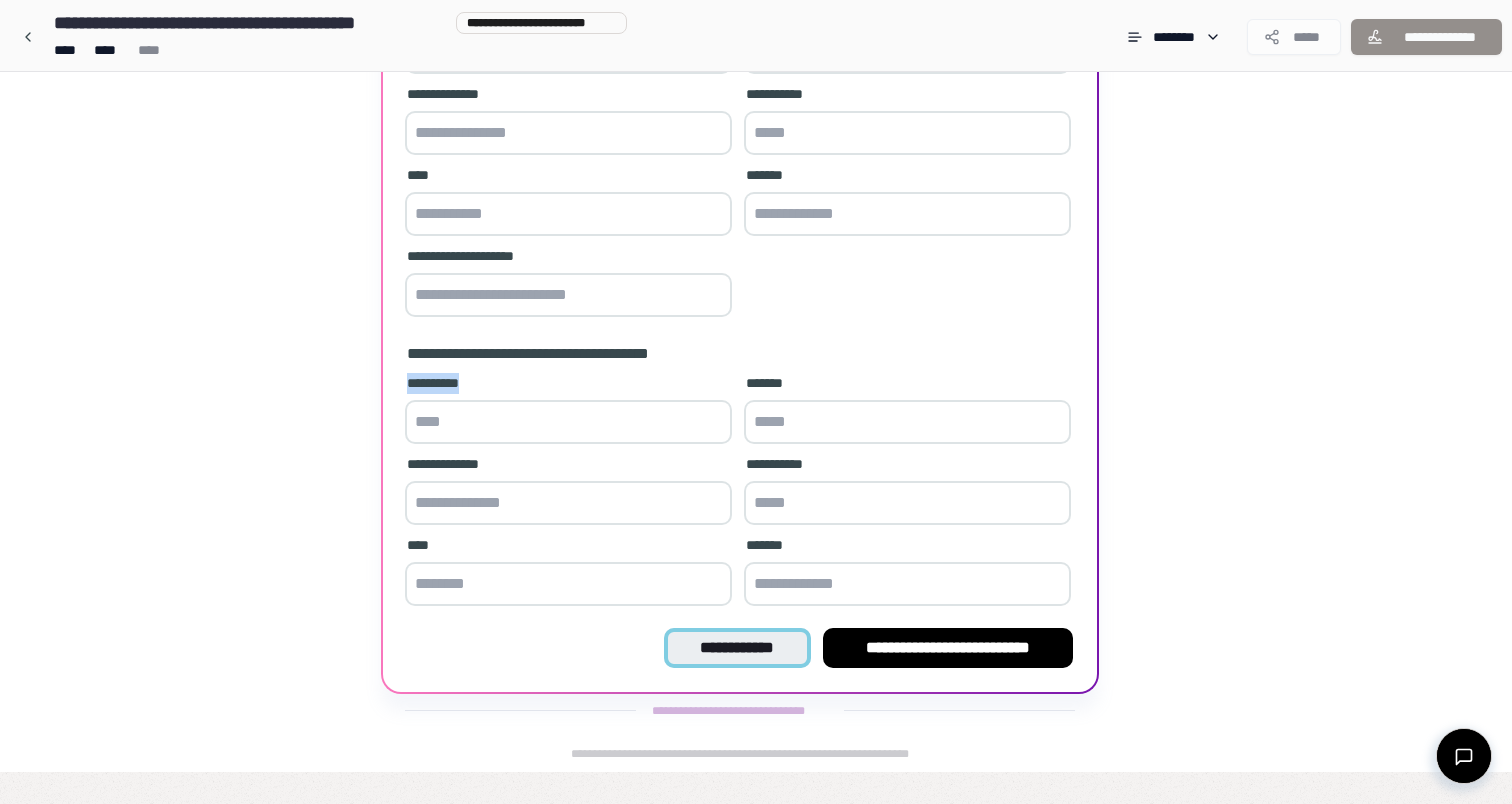 scroll, scrollTop: 0, scrollLeft: 0, axis: both 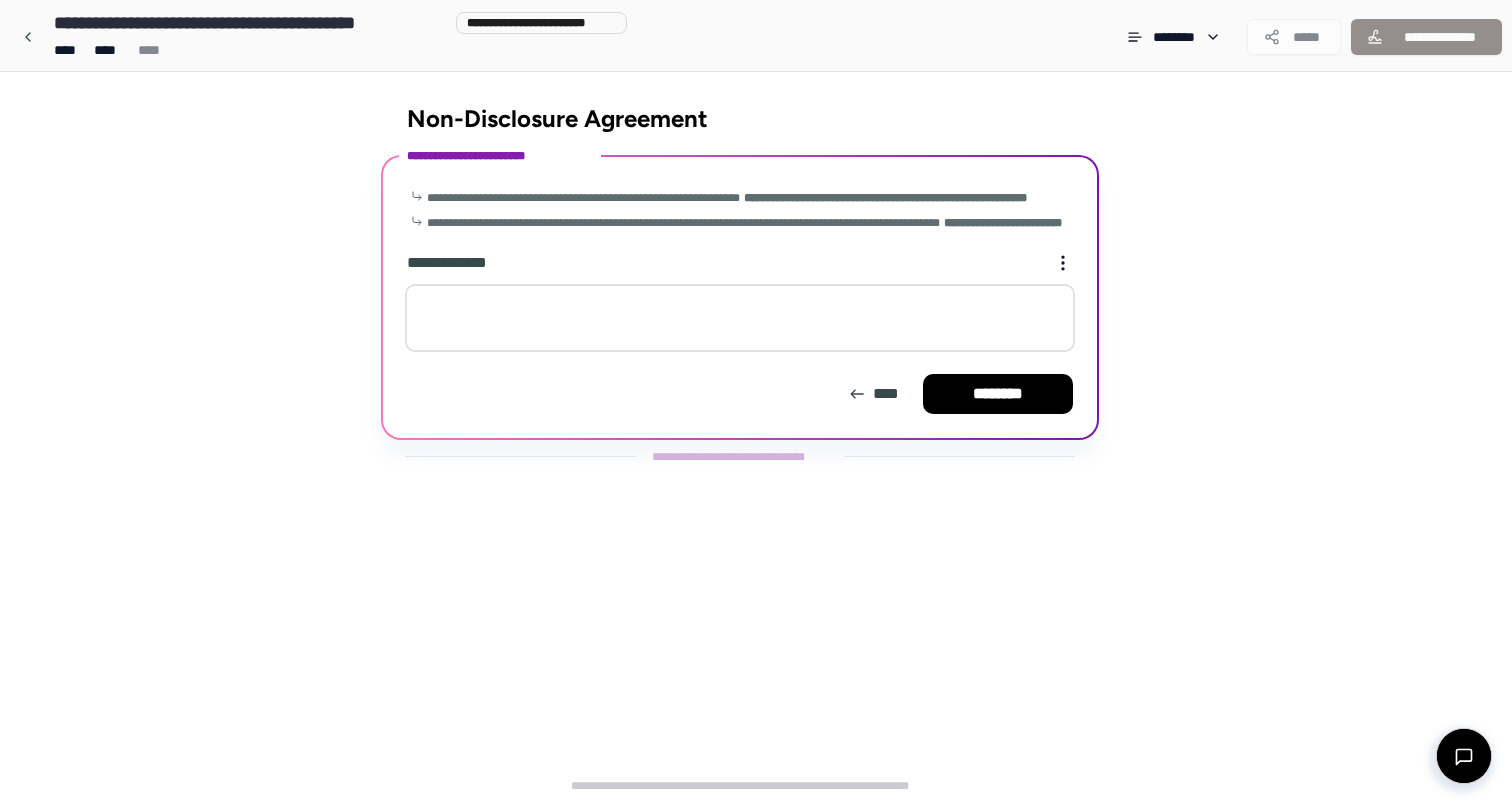 click on "**********" at bounding box center [740, 305] 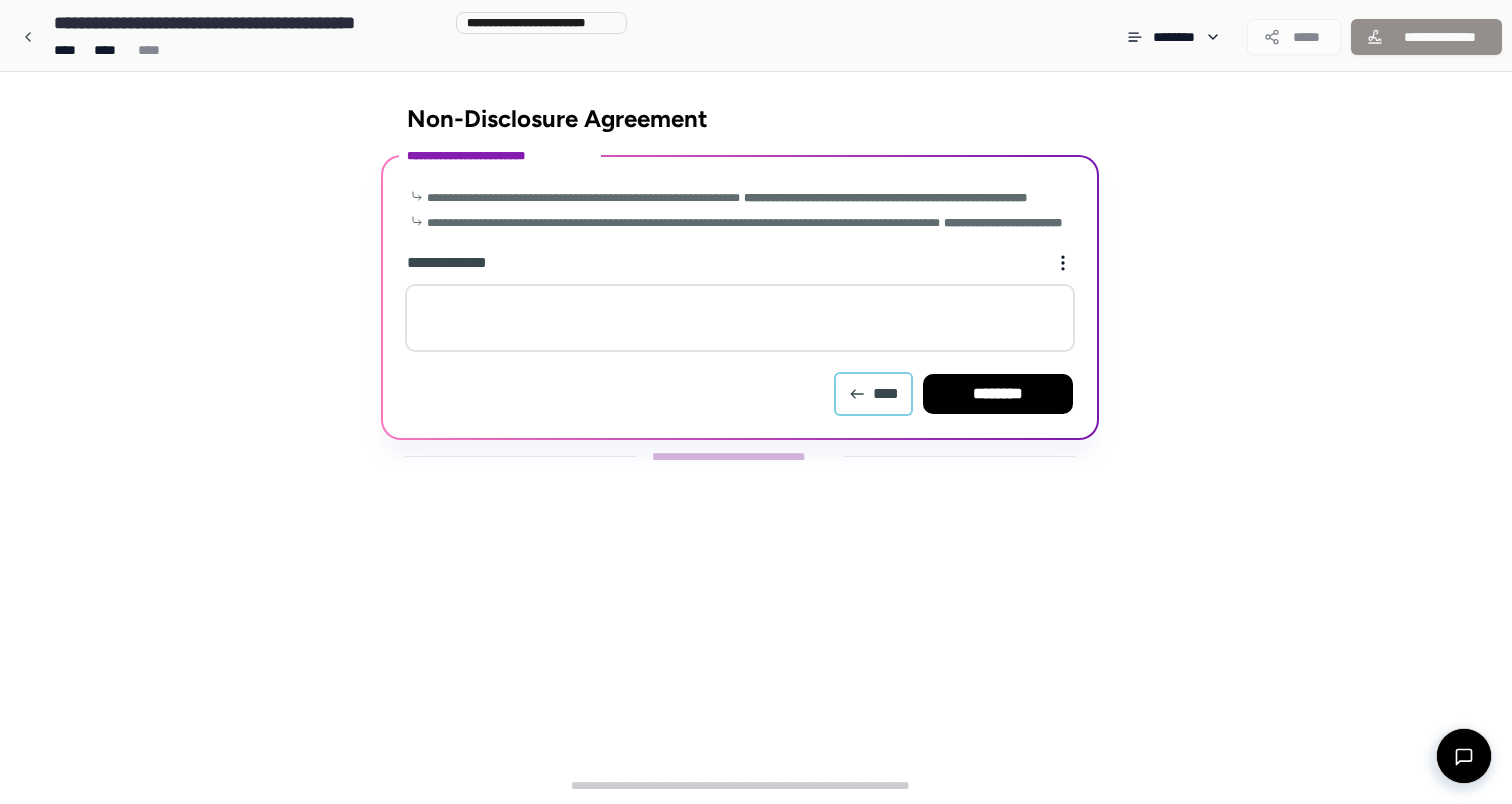 click 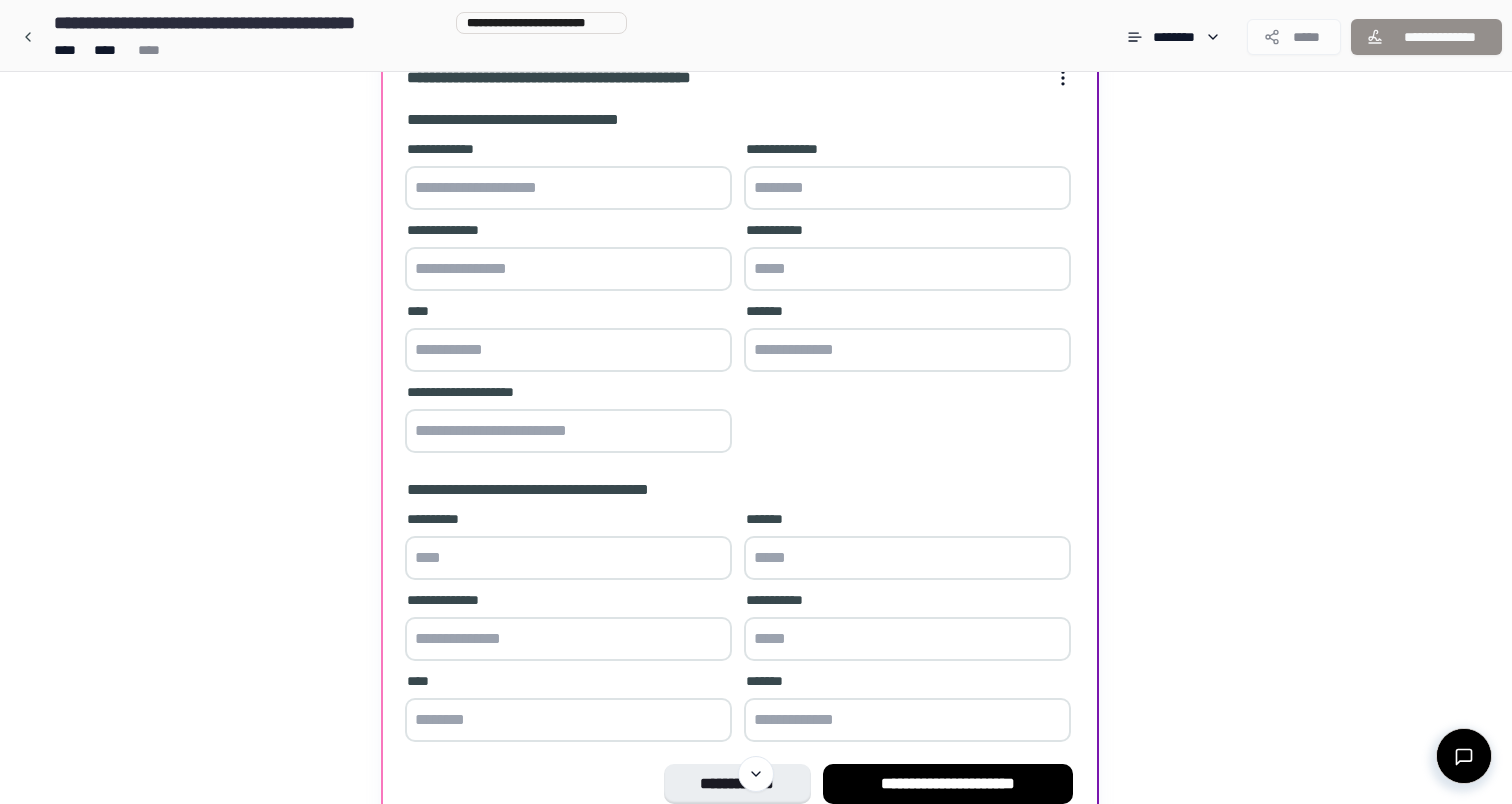 scroll, scrollTop: 137, scrollLeft: 0, axis: vertical 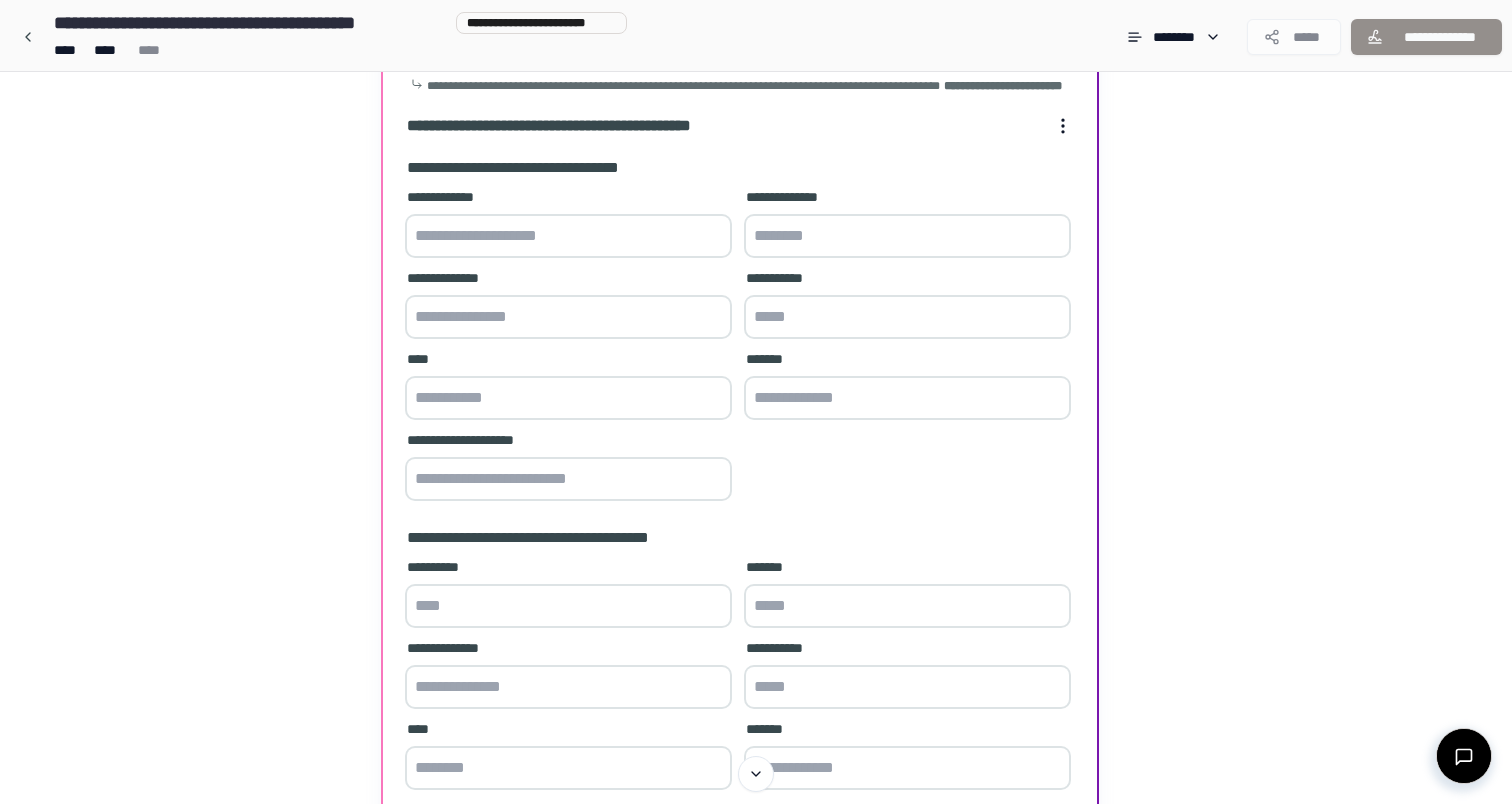 click on "**********" at bounding box center [568, 278] 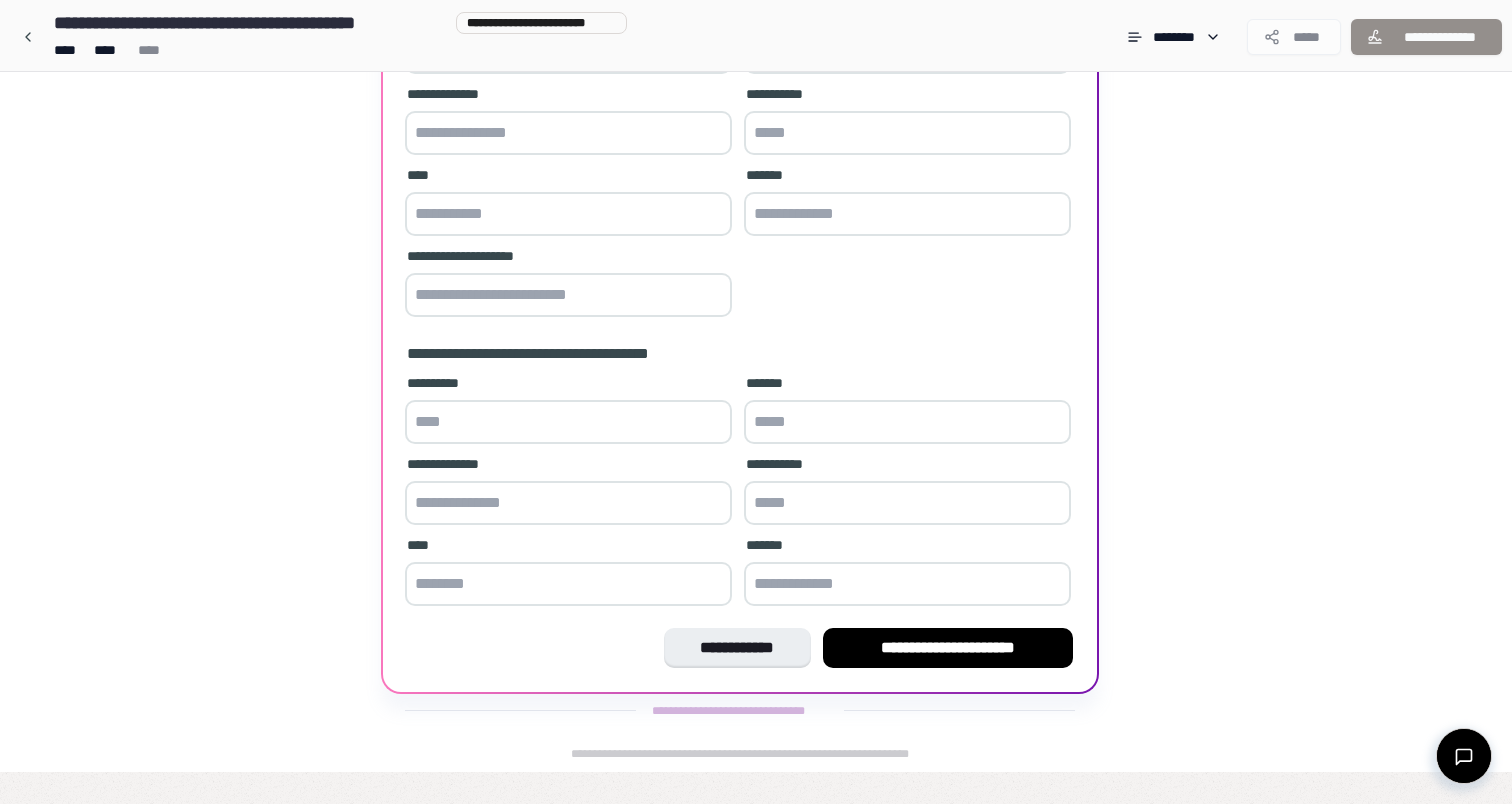 scroll, scrollTop: 321, scrollLeft: 0, axis: vertical 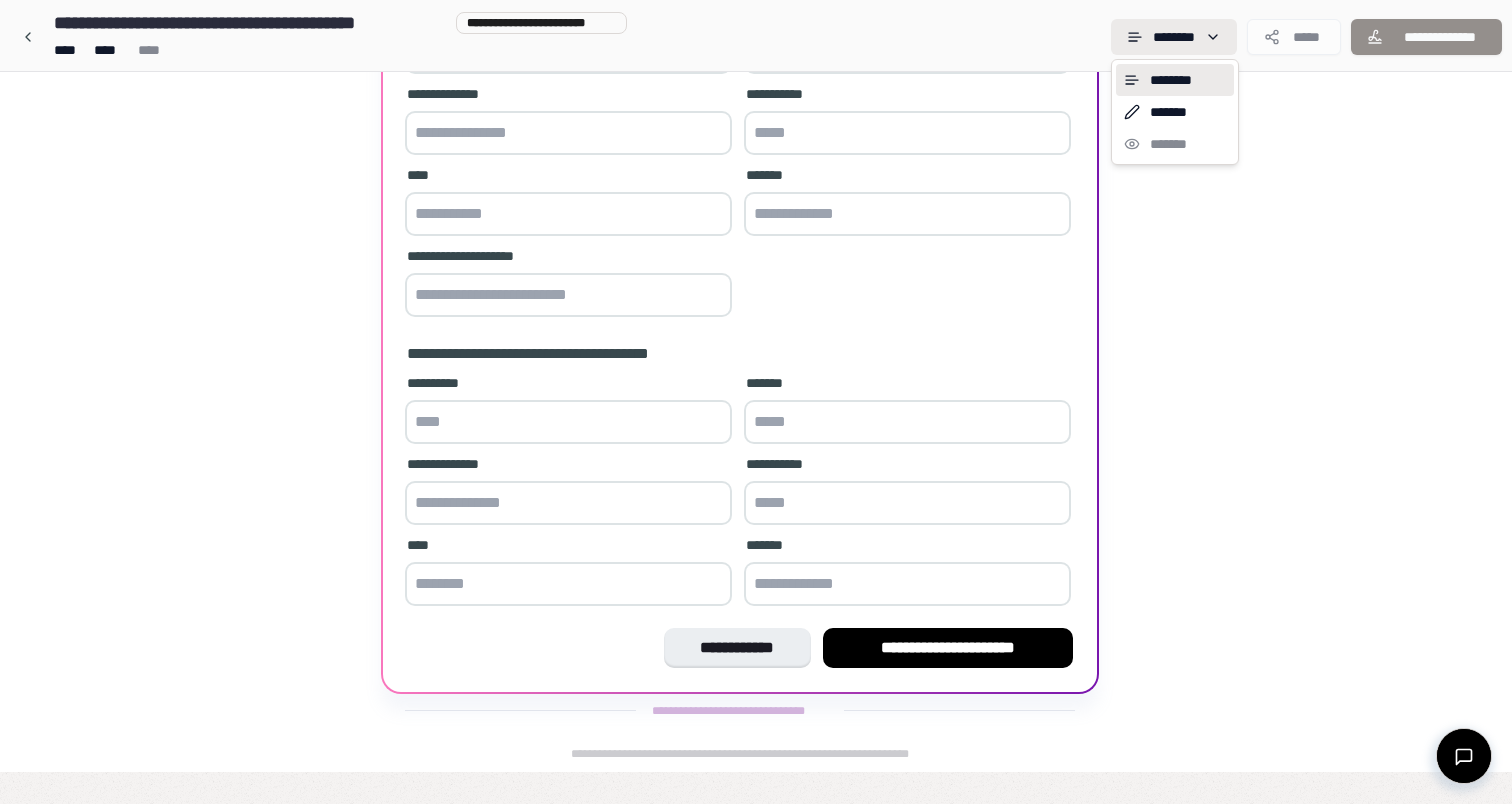 click on "**********" at bounding box center [756, 241] 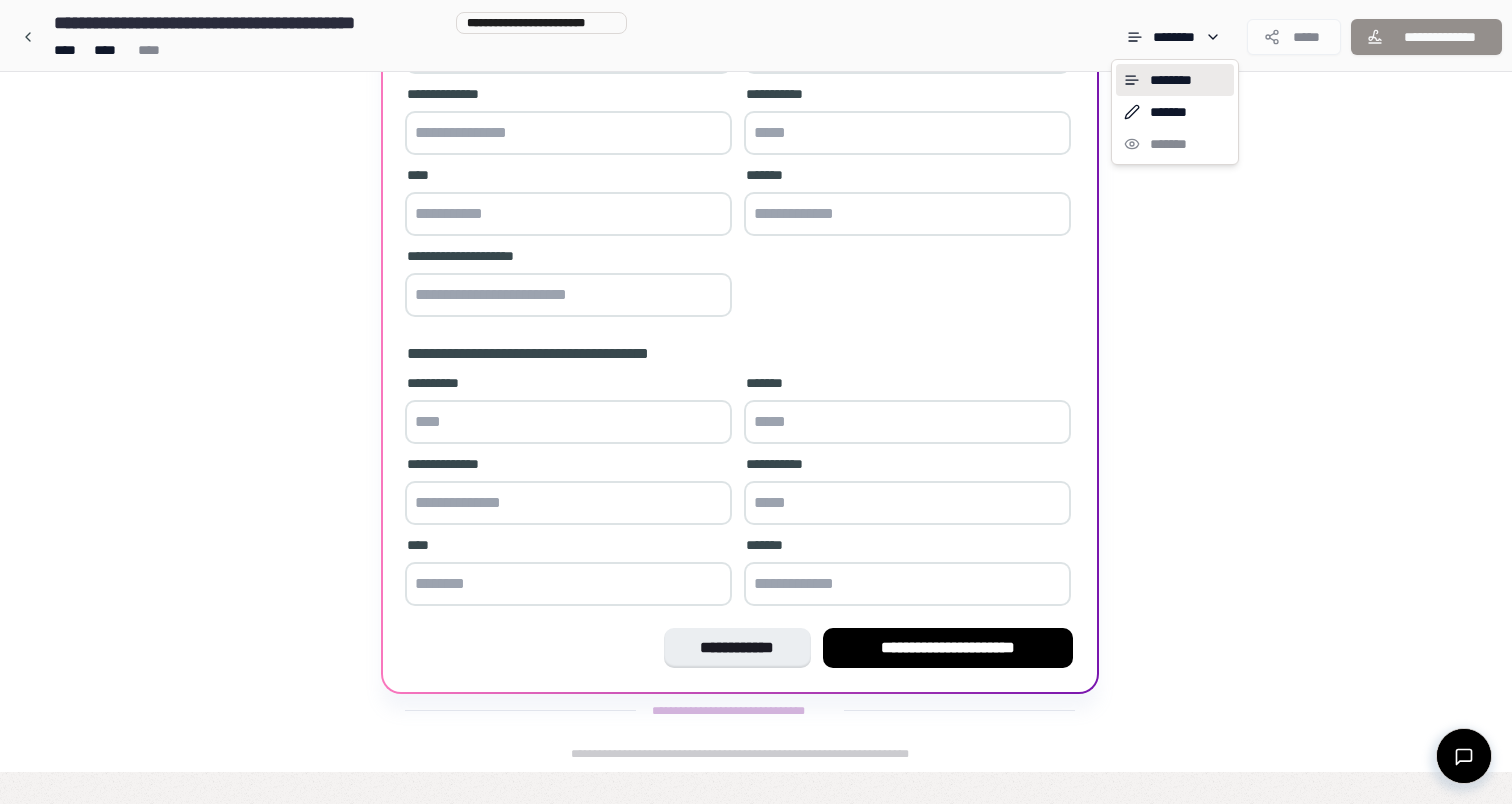 click on "**********" at bounding box center (756, 241) 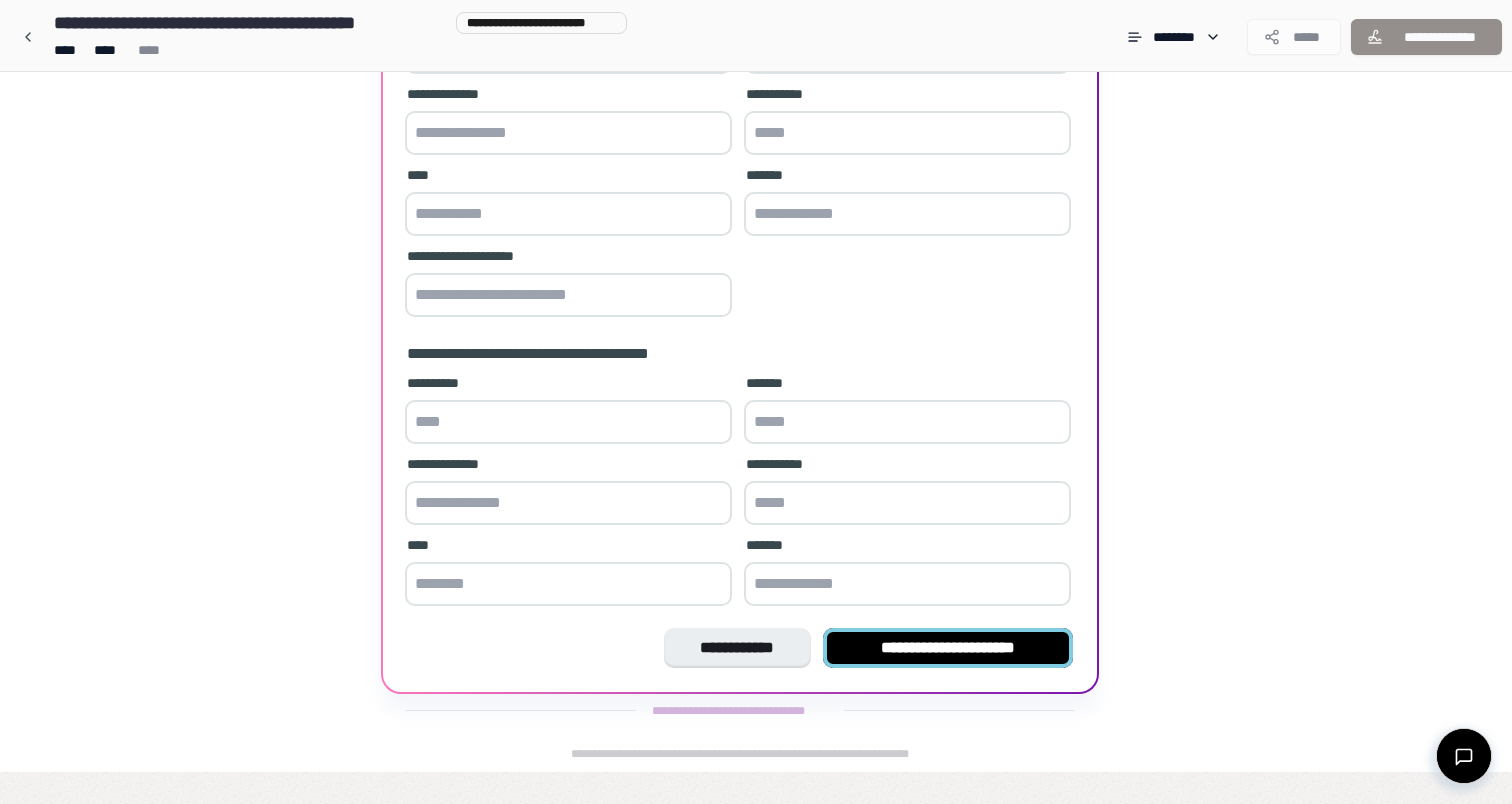click on "**********" at bounding box center (948, 648) 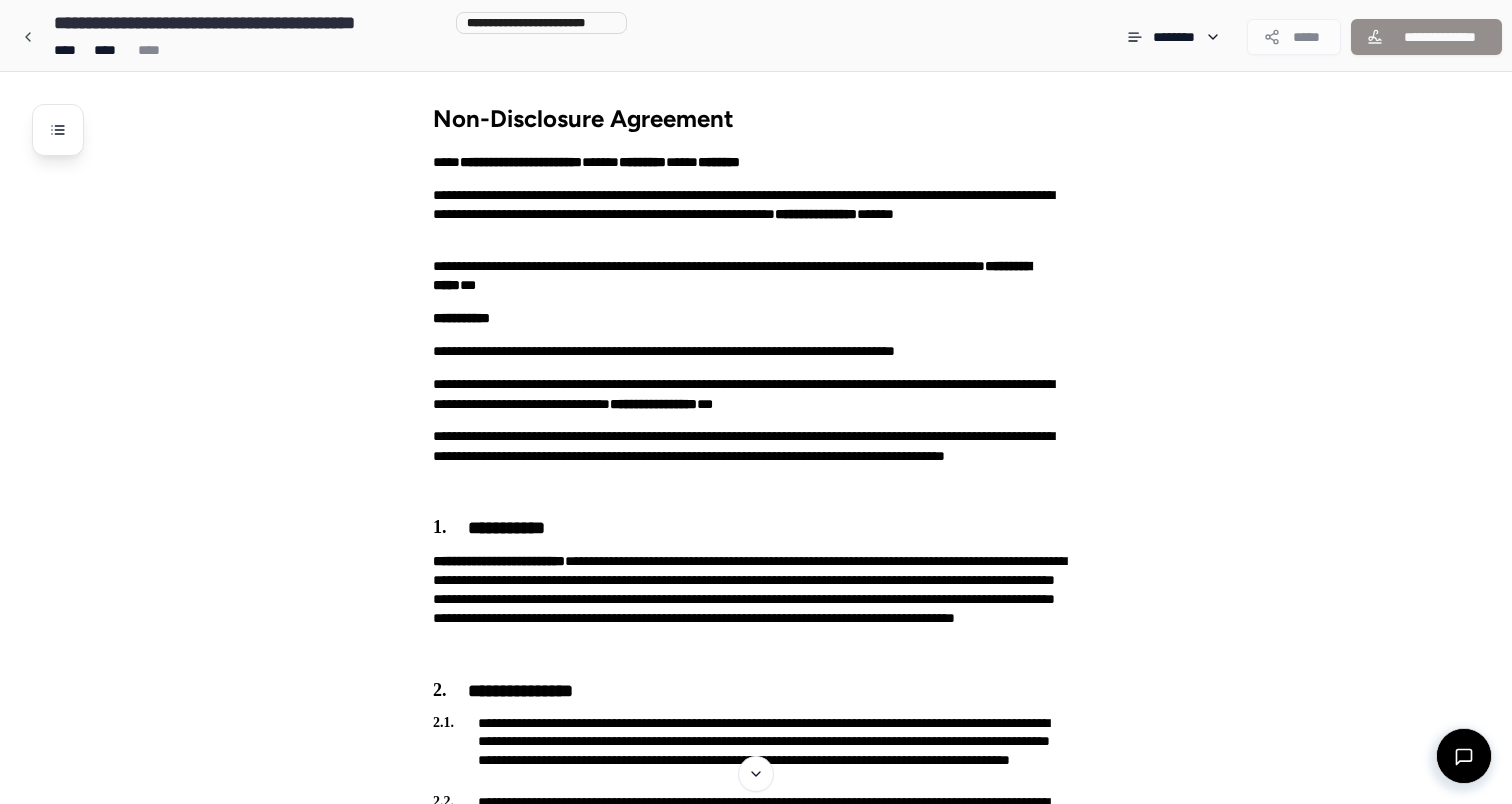 scroll, scrollTop: 0, scrollLeft: 0, axis: both 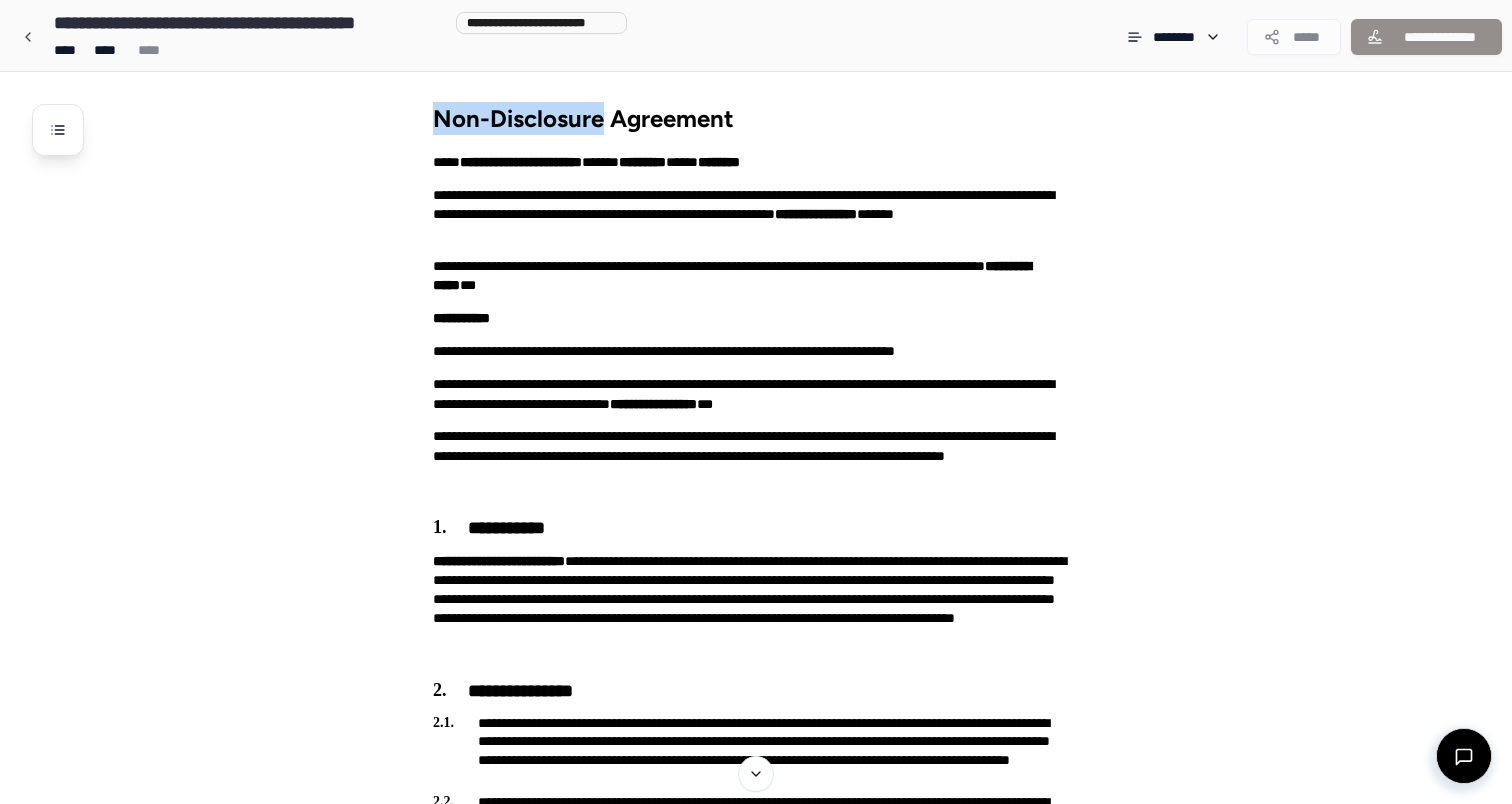 drag, startPoint x: 431, startPoint y: 114, endPoint x: 601, endPoint y: 116, distance: 170.01176 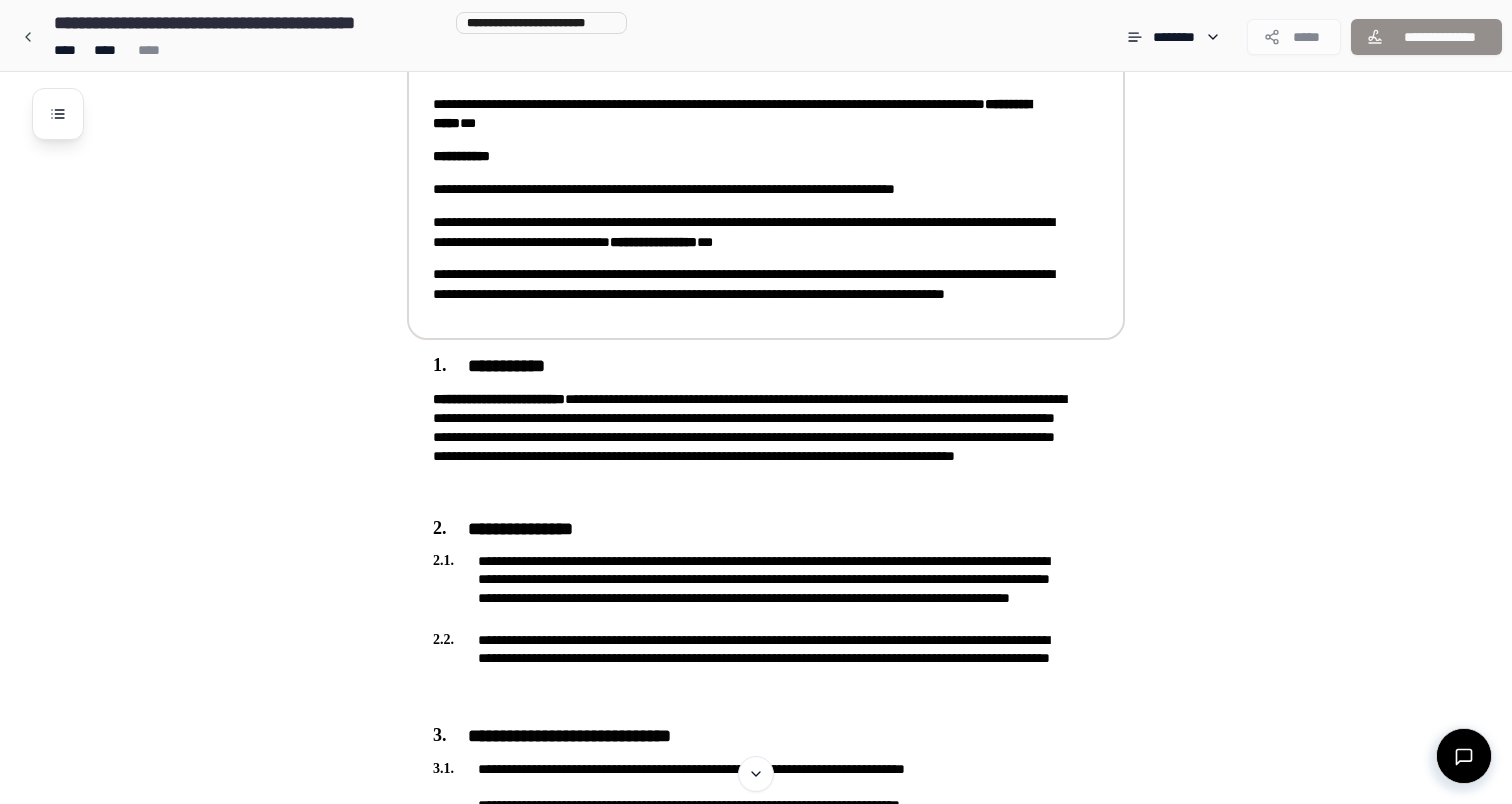 scroll, scrollTop: 241, scrollLeft: 0, axis: vertical 